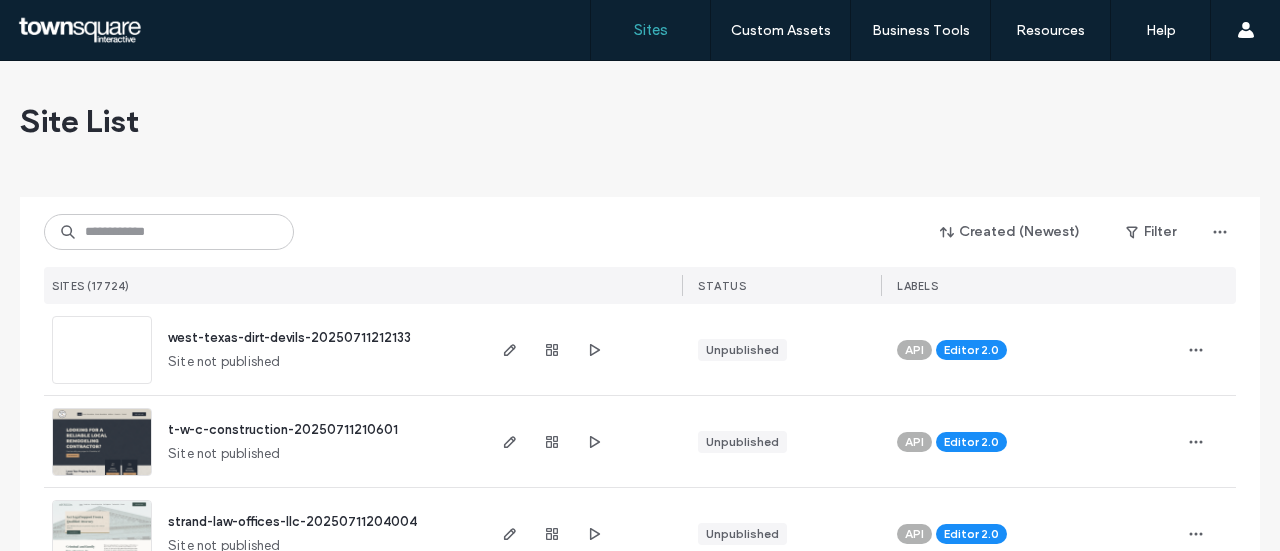 scroll, scrollTop: 0, scrollLeft: 0, axis: both 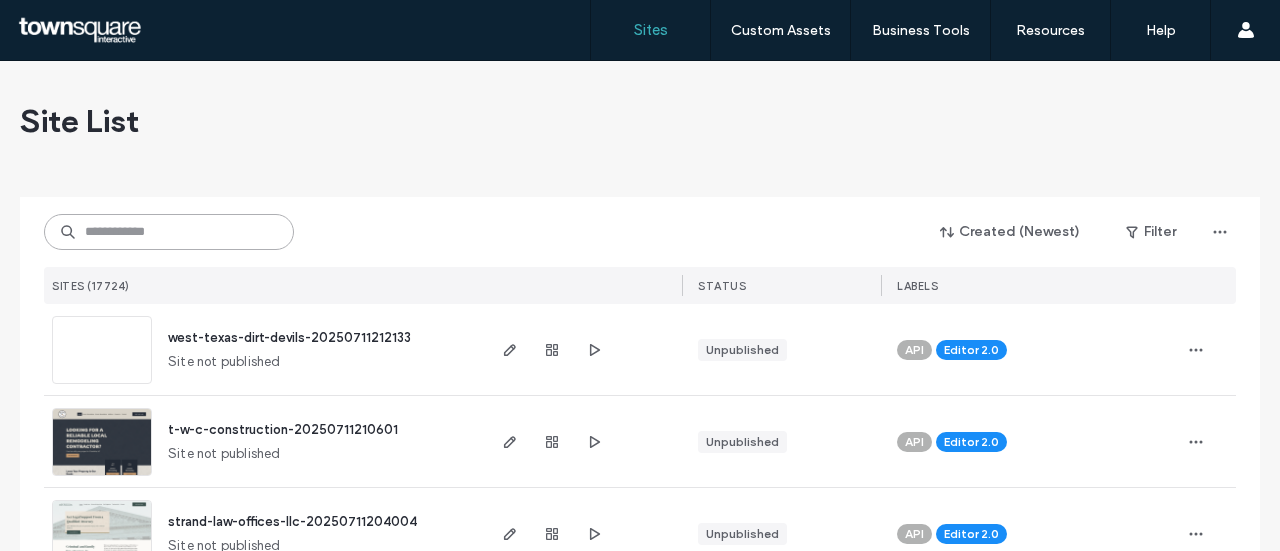 drag, startPoint x: 130, startPoint y: 236, endPoint x: 140, endPoint y: 233, distance: 10.440307 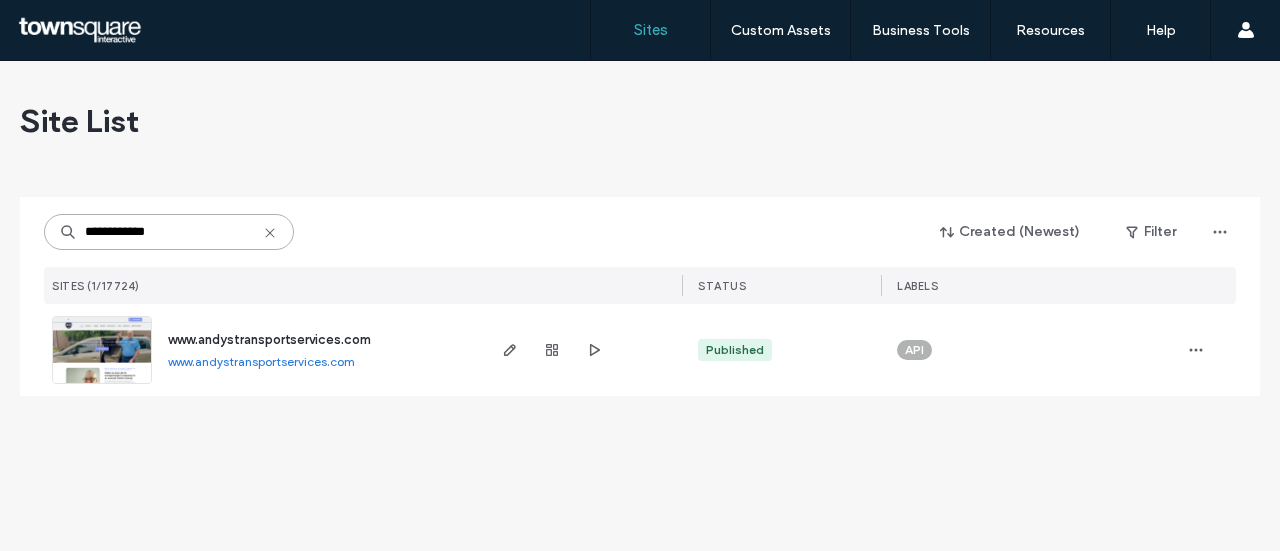 type on "**********" 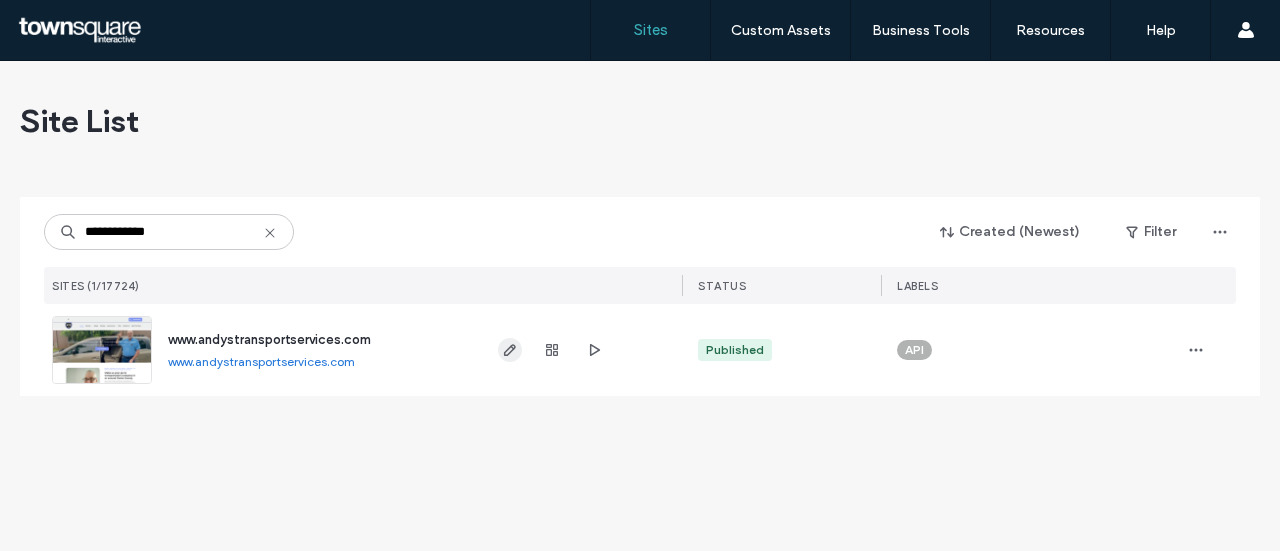 click 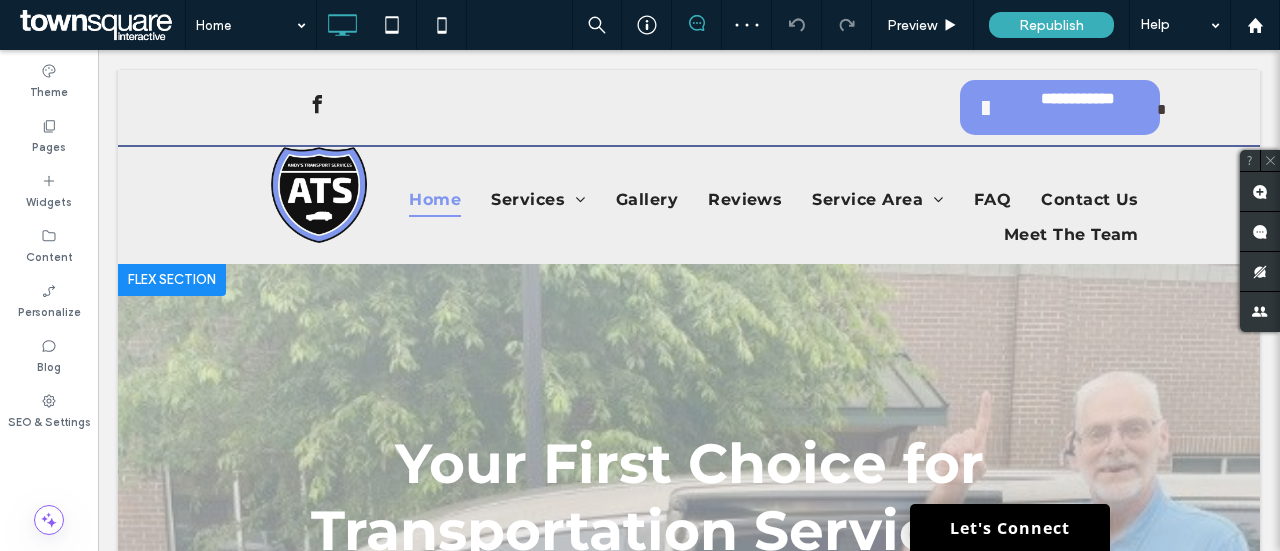 scroll, scrollTop: 200, scrollLeft: 0, axis: vertical 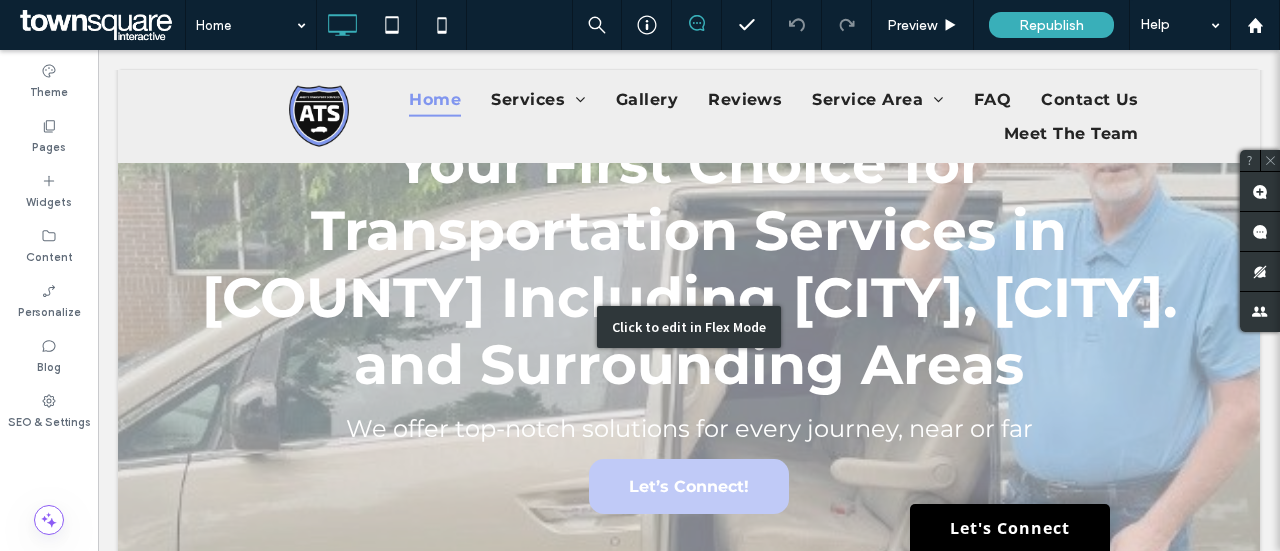 click on "Click to edit in Flex Mode" at bounding box center [689, 327] 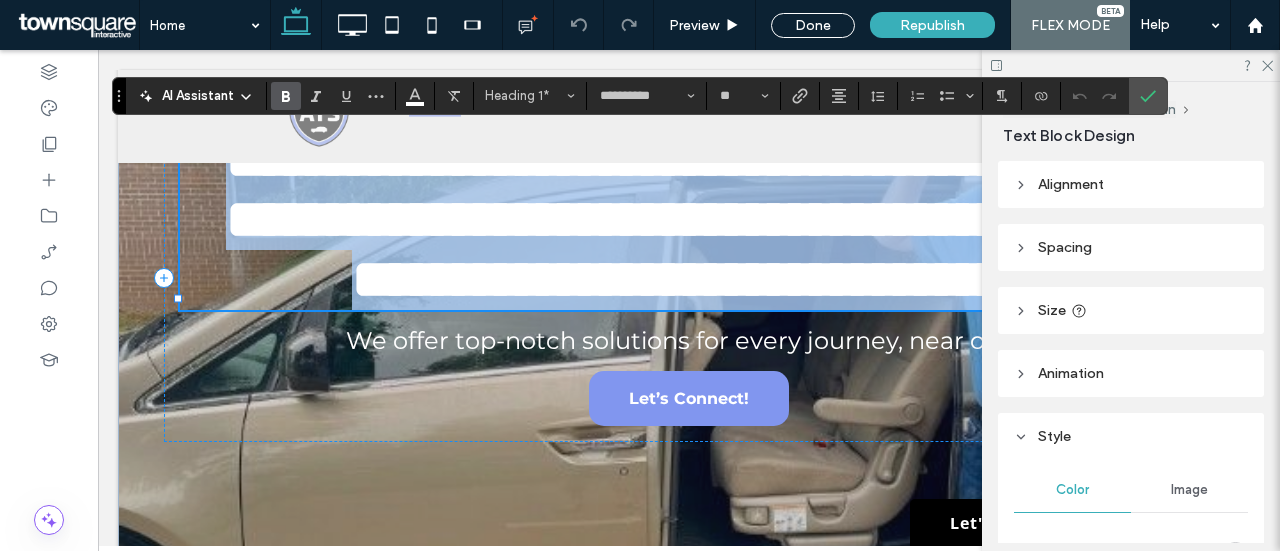 click on "**********" at bounding box center (699, 219) 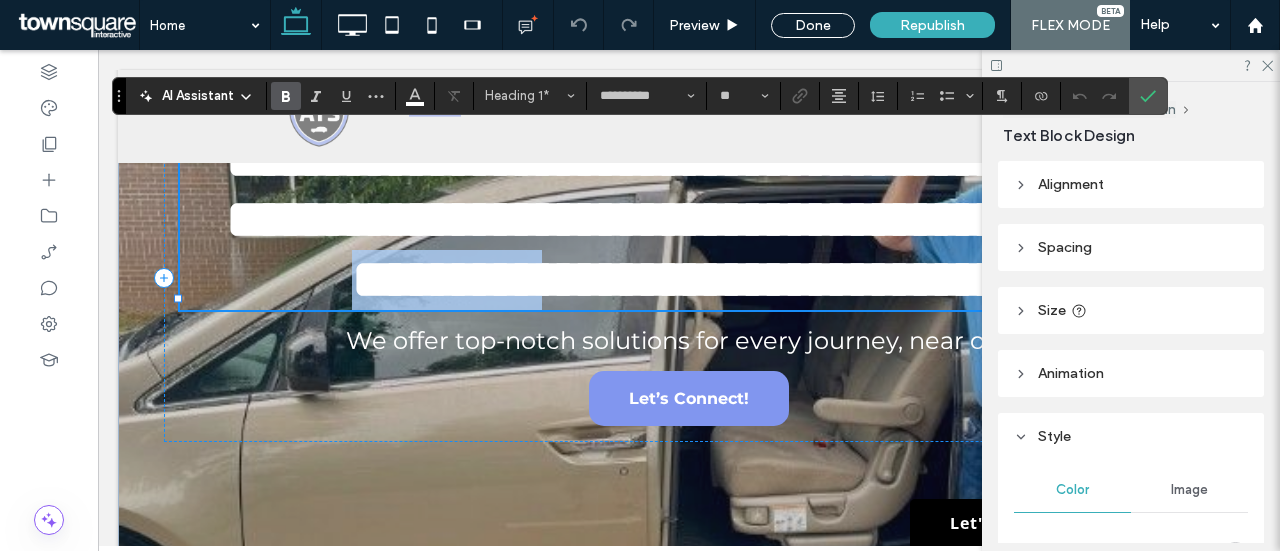 click on "**********" at bounding box center (699, 219) 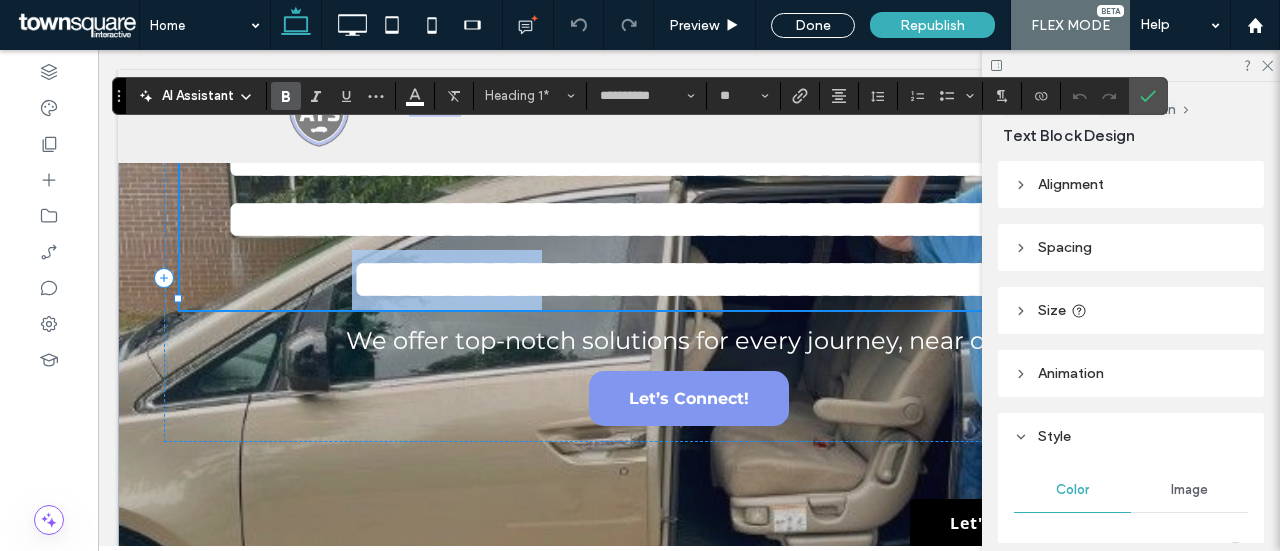 type 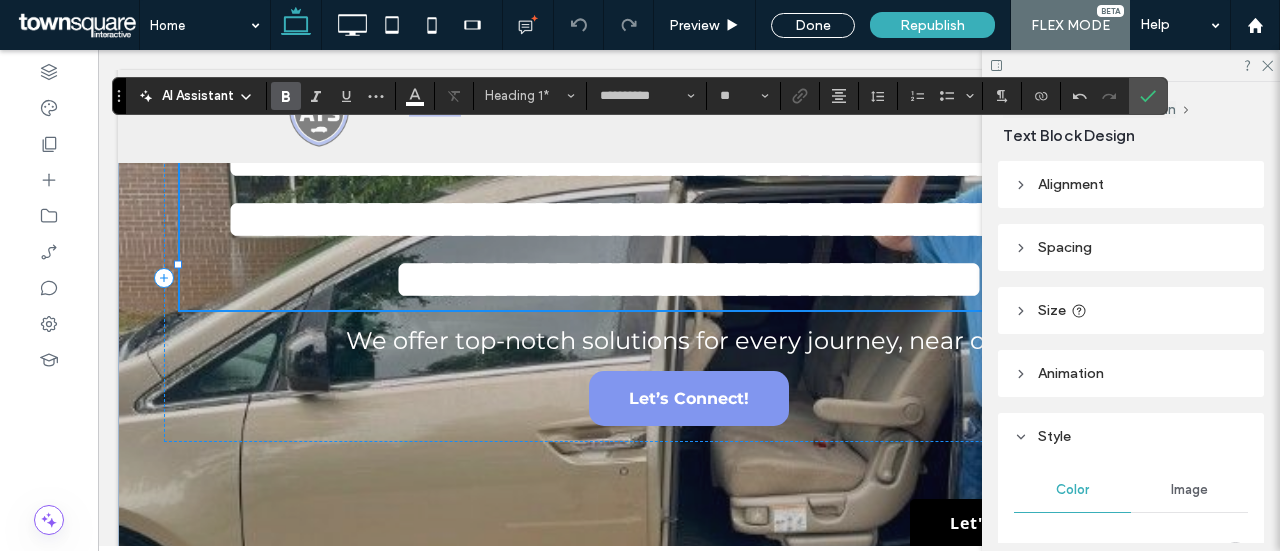 click on "**********" at bounding box center [699, 219] 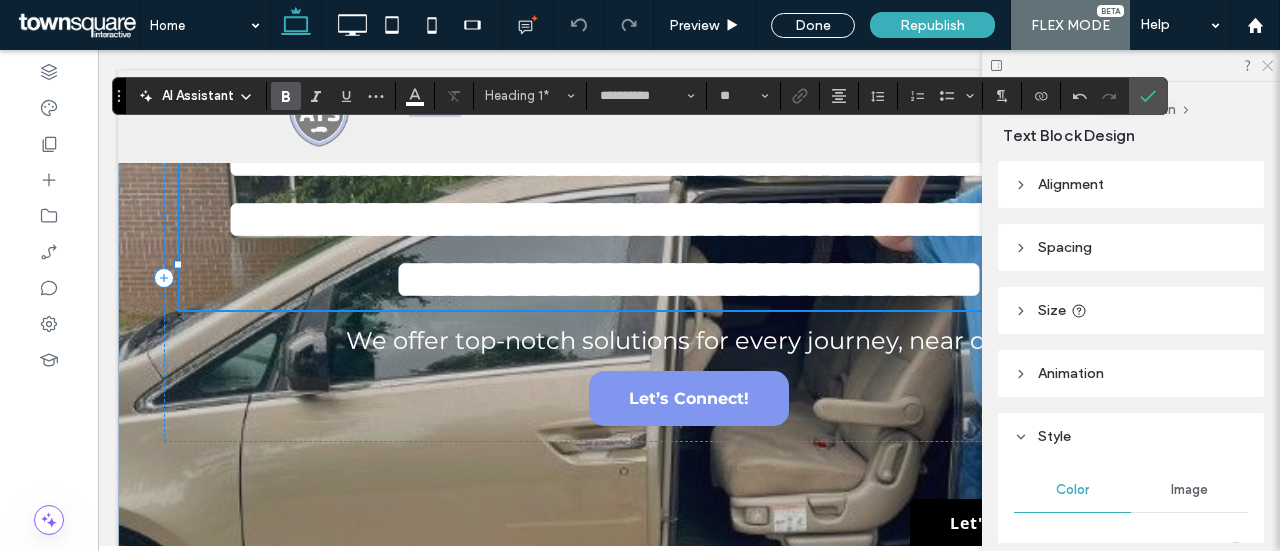 click 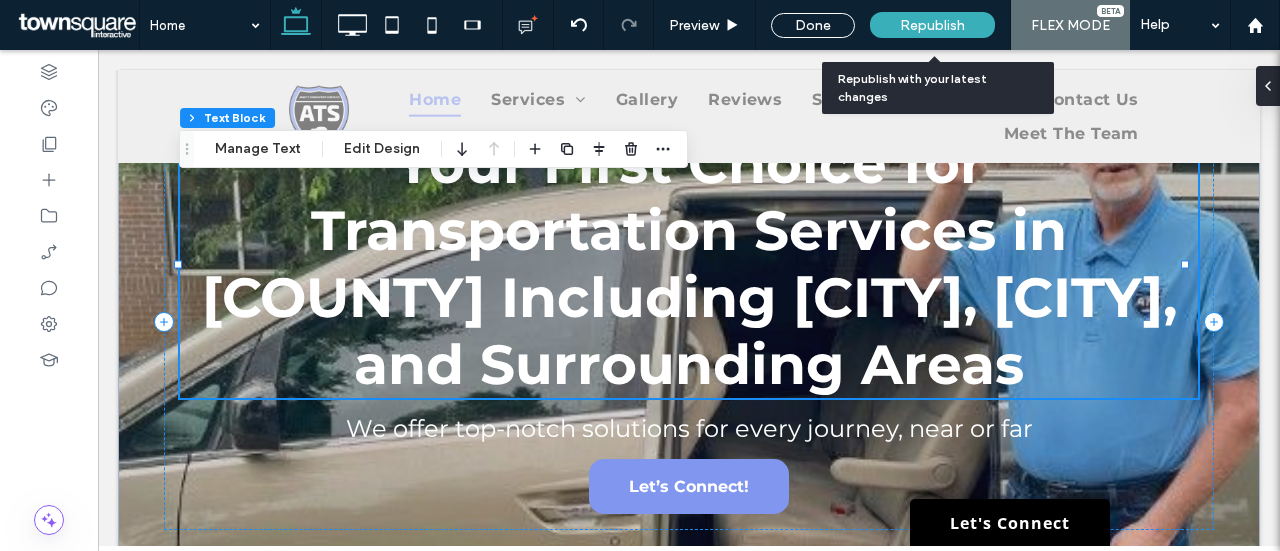 click on "Republish" at bounding box center (932, 25) 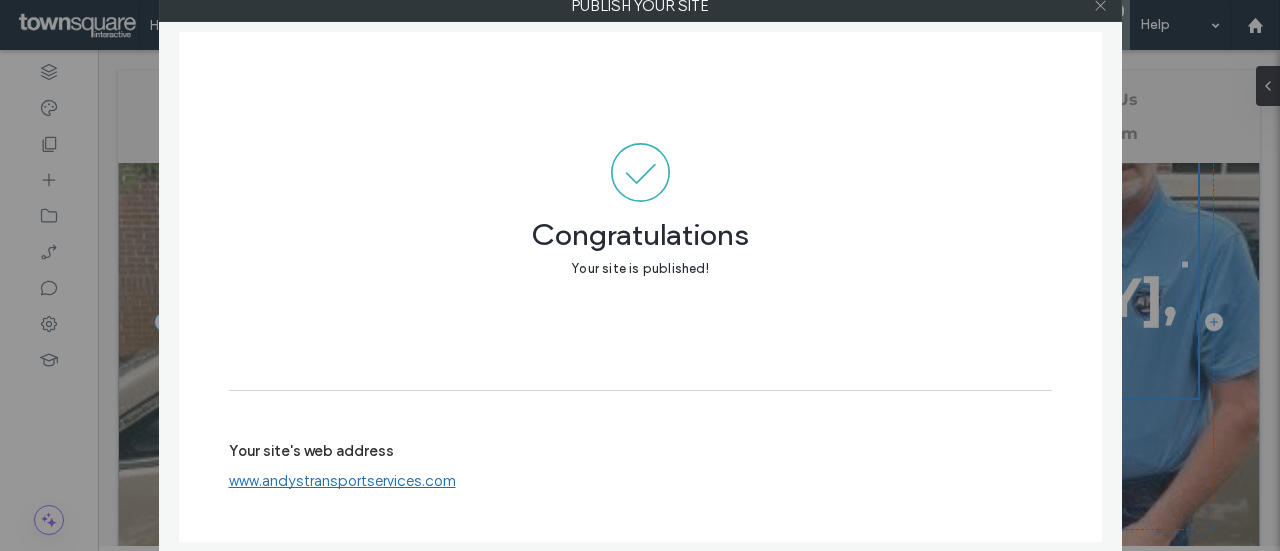 click 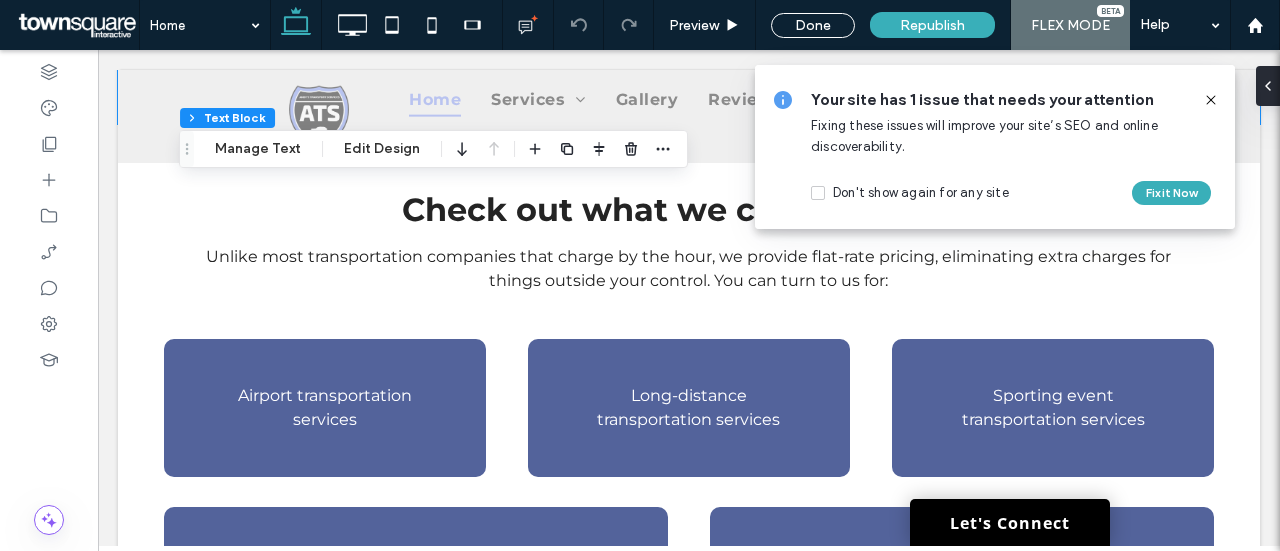scroll, scrollTop: 2100, scrollLeft: 0, axis: vertical 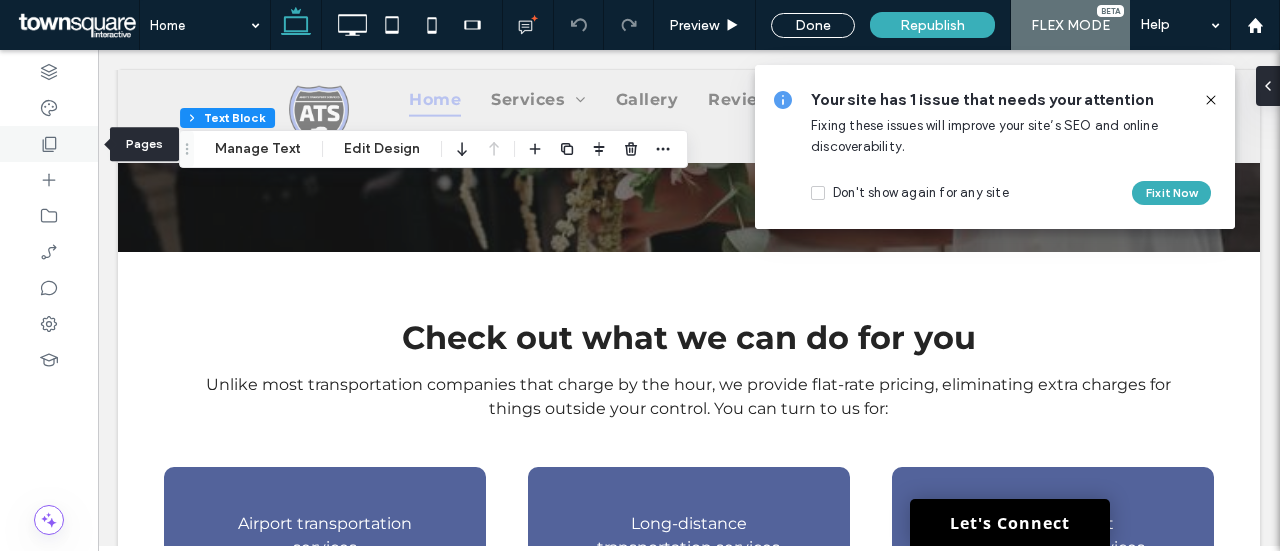 click at bounding box center [49, 144] 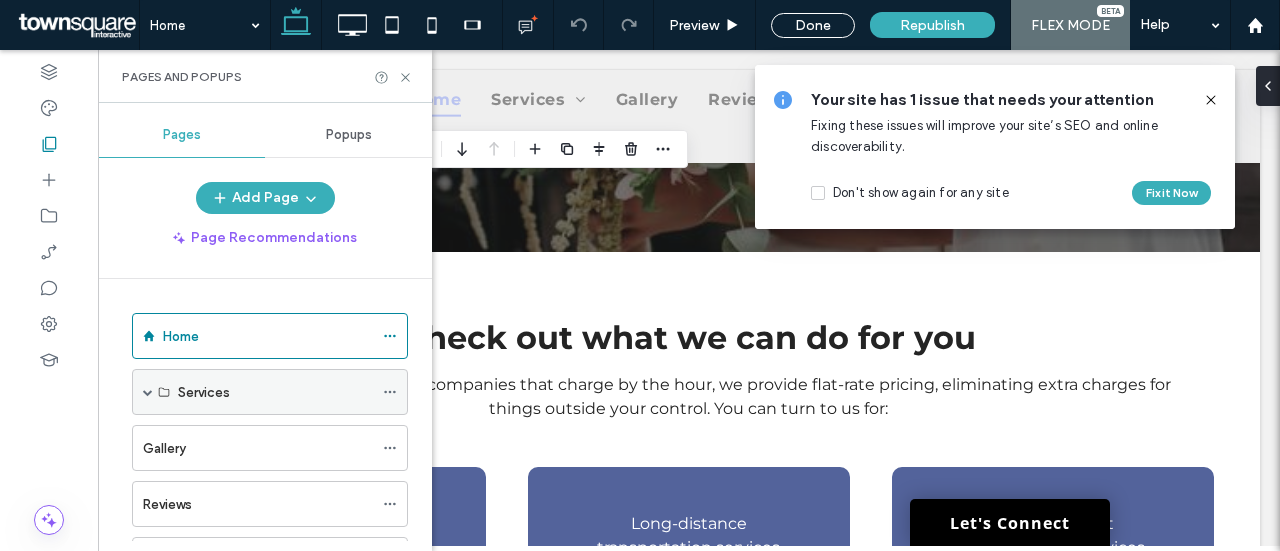 click on "Services" at bounding box center [275, 392] 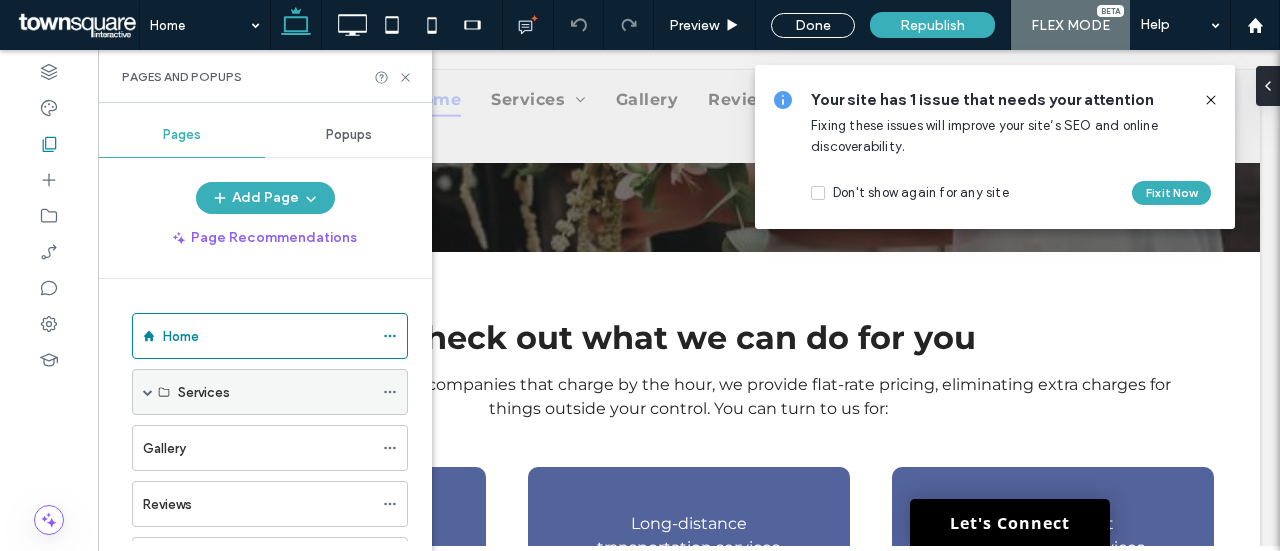 click on "Services" at bounding box center [270, 392] 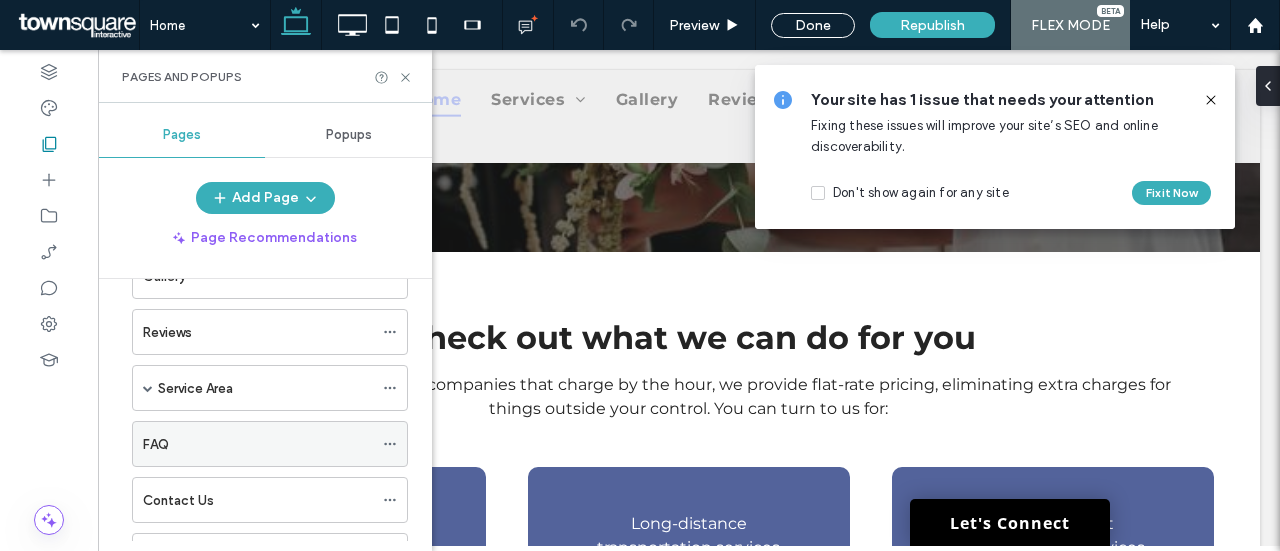 scroll, scrollTop: 53, scrollLeft: 0, axis: vertical 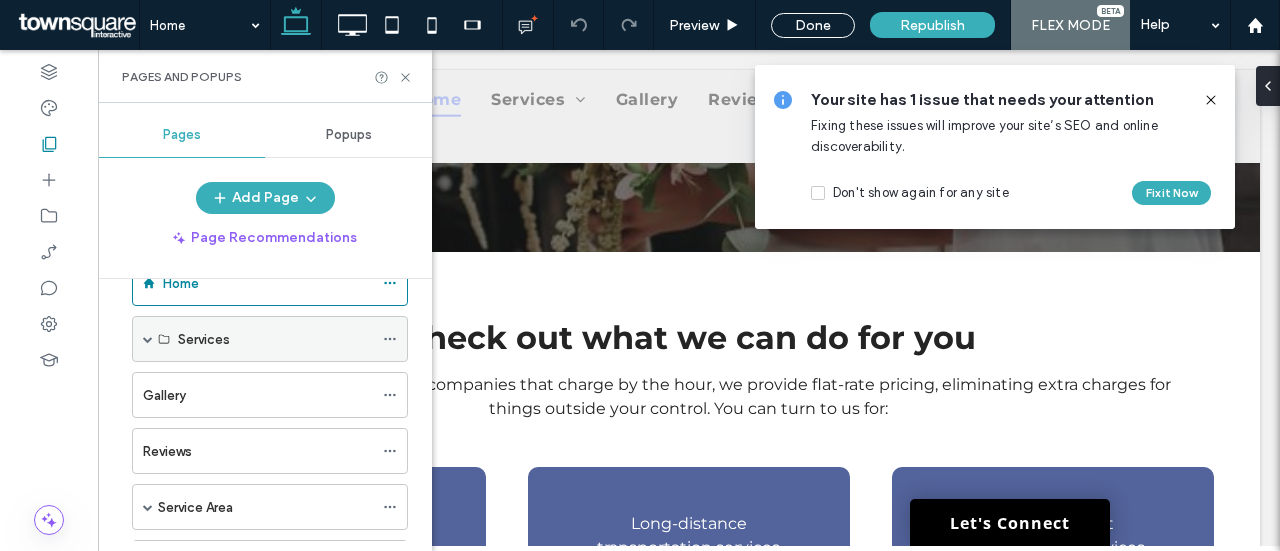 click on "Services" at bounding box center (275, 339) 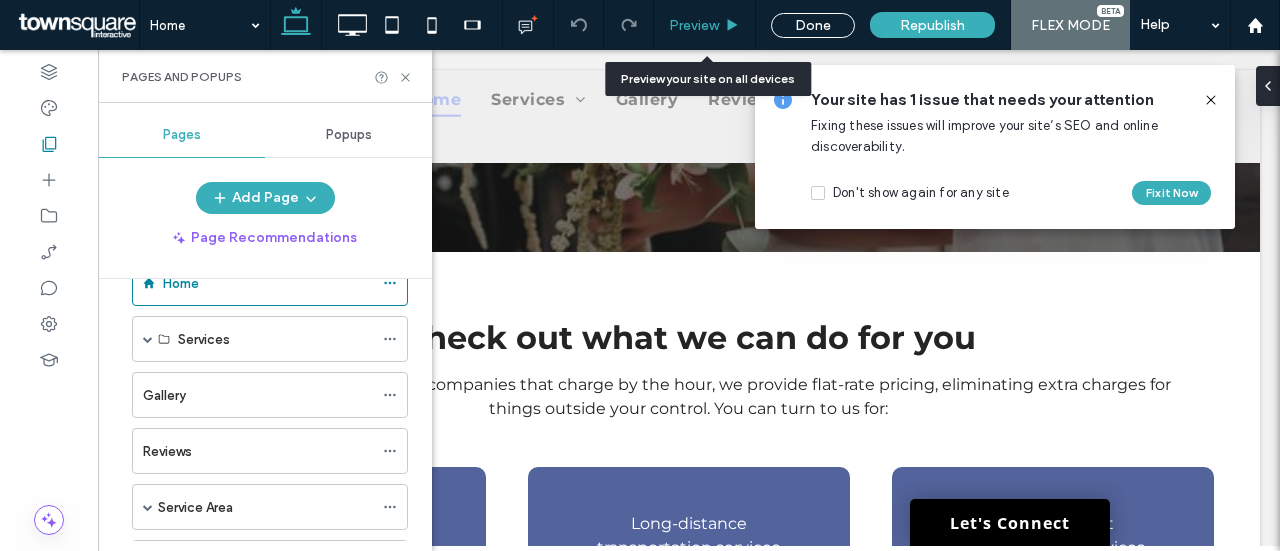 click on "Preview" at bounding box center [694, 25] 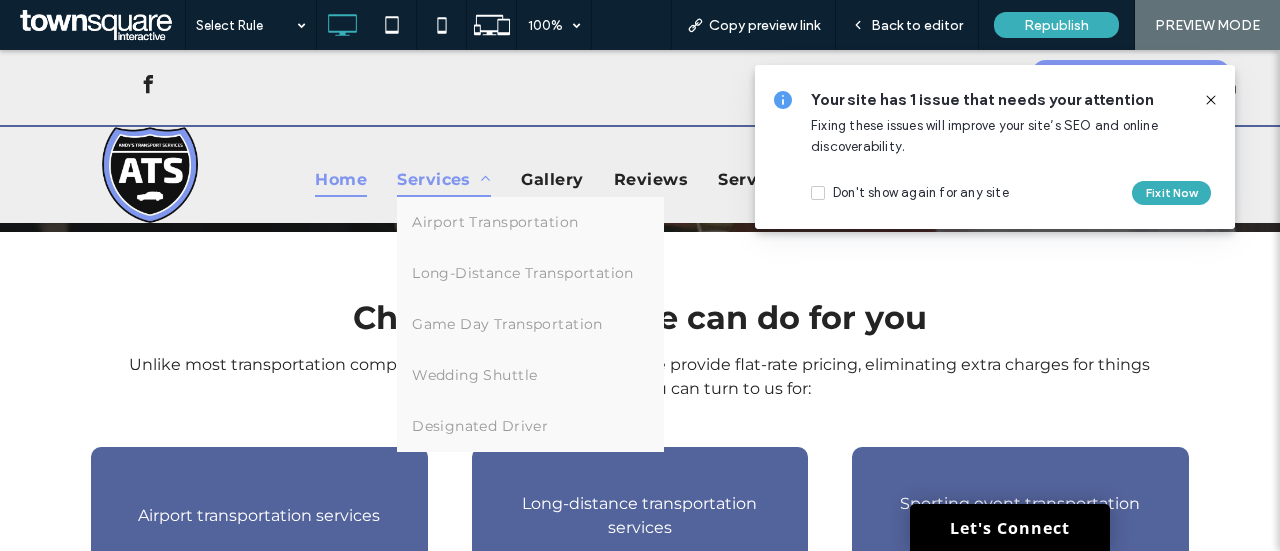 click on "Services" at bounding box center (444, 180) 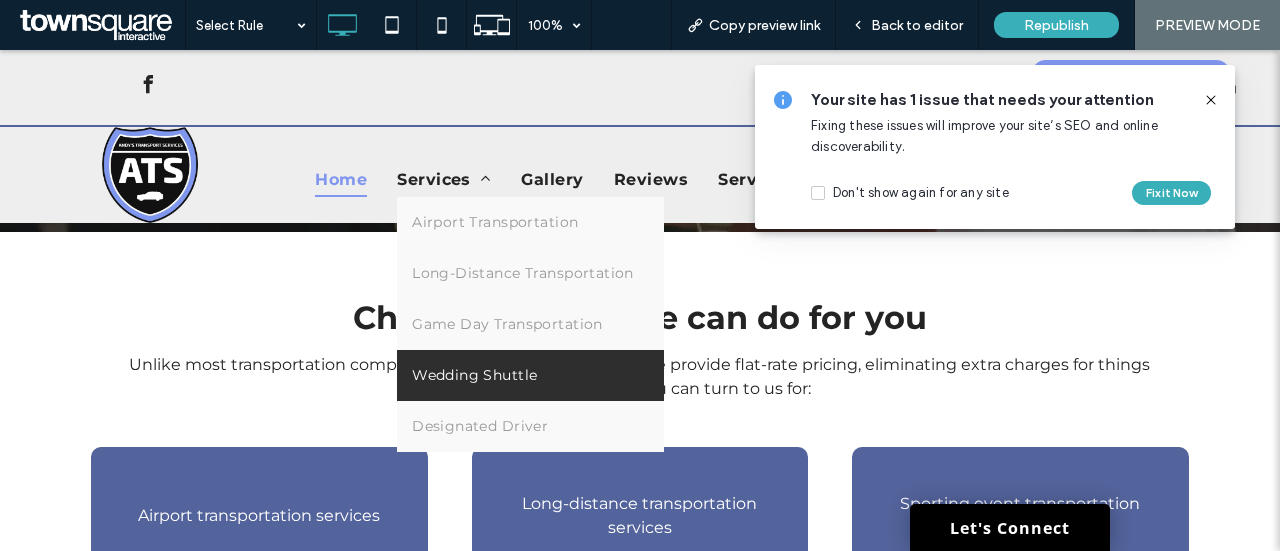 scroll, scrollTop: 2080, scrollLeft: 0, axis: vertical 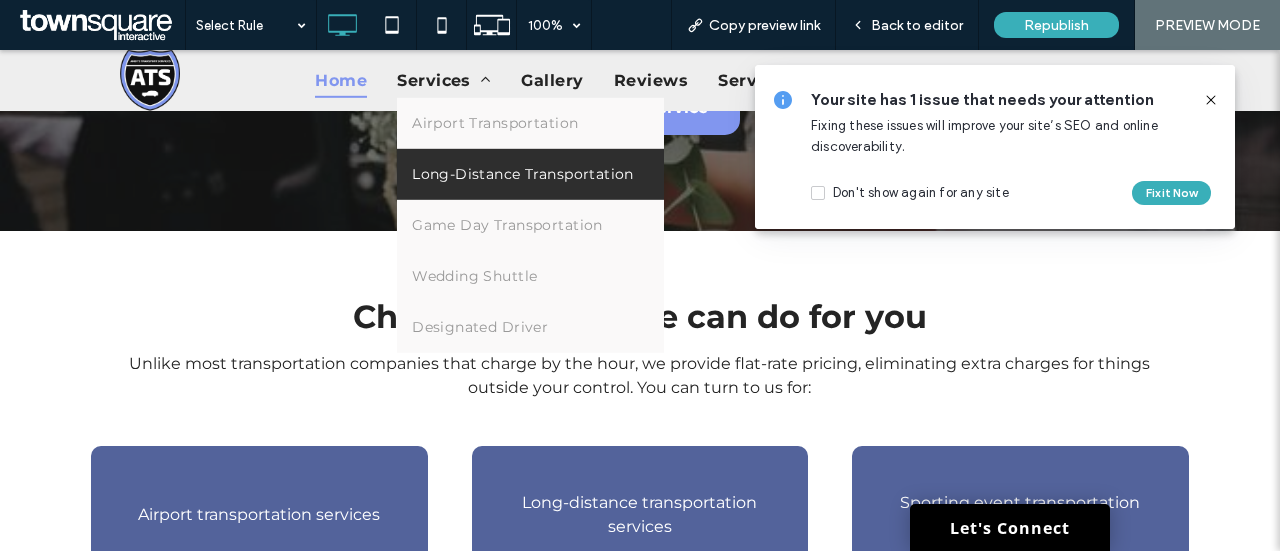 click on "Long-Distance Transportation" at bounding box center (523, 174) 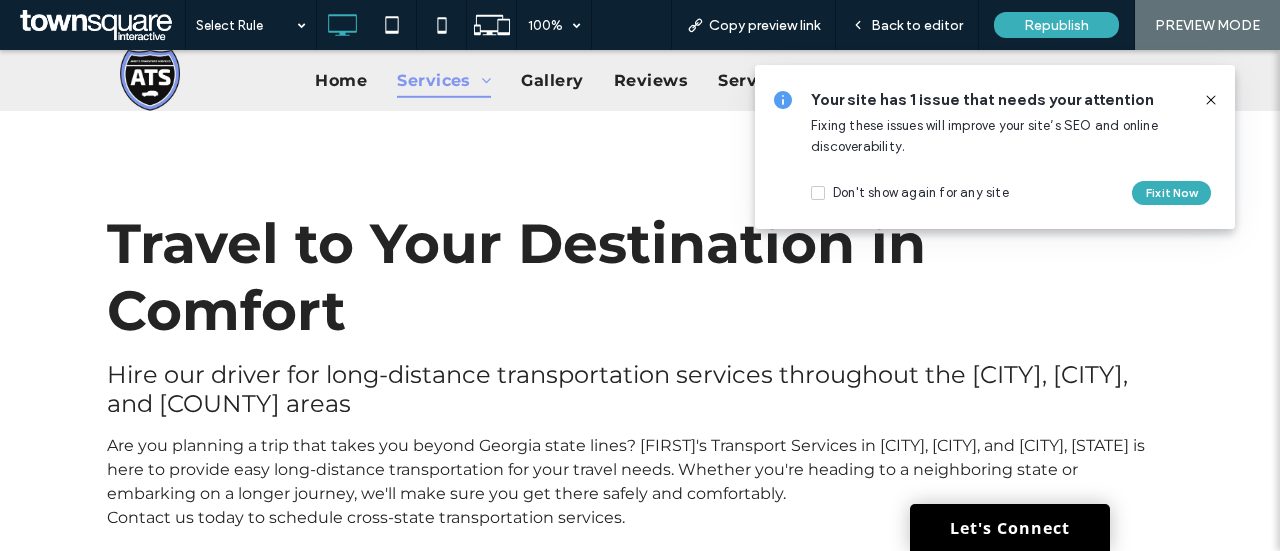 scroll, scrollTop: 200, scrollLeft: 0, axis: vertical 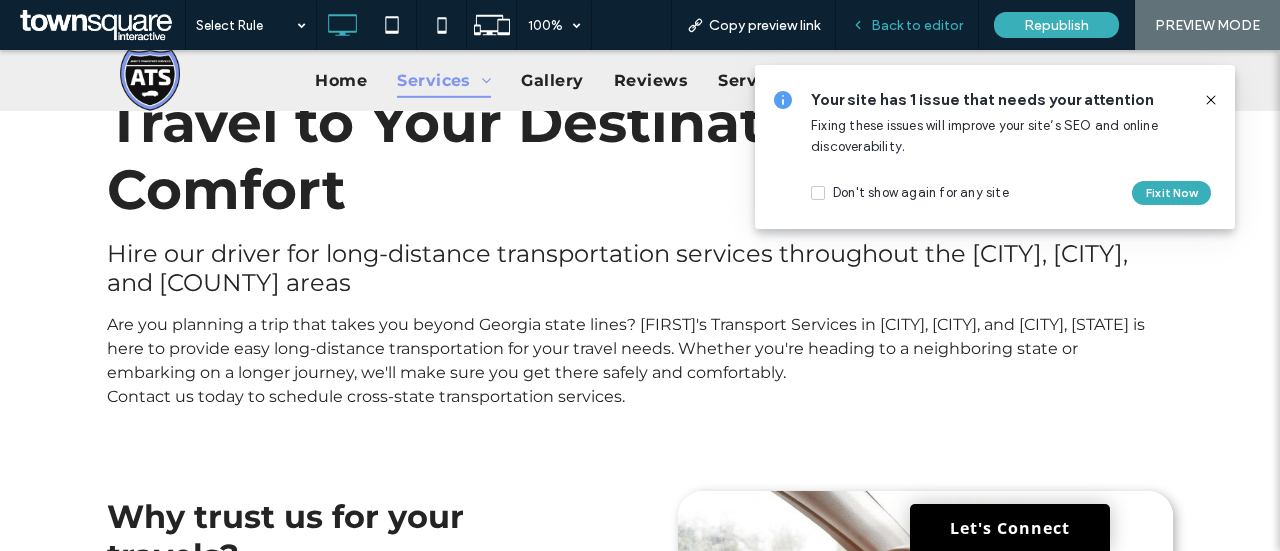 click on "Back to editor" at bounding box center [907, 25] 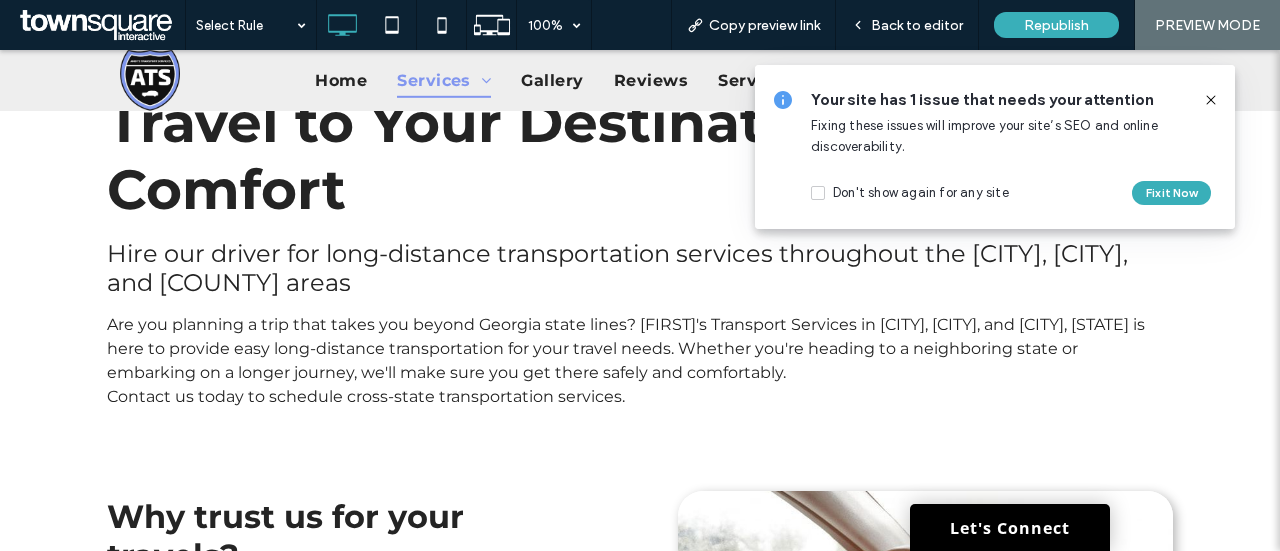 drag, startPoint x: 1210, startPoint y: 103, endPoint x: 1100, endPoint y: 107, distance: 110.0727 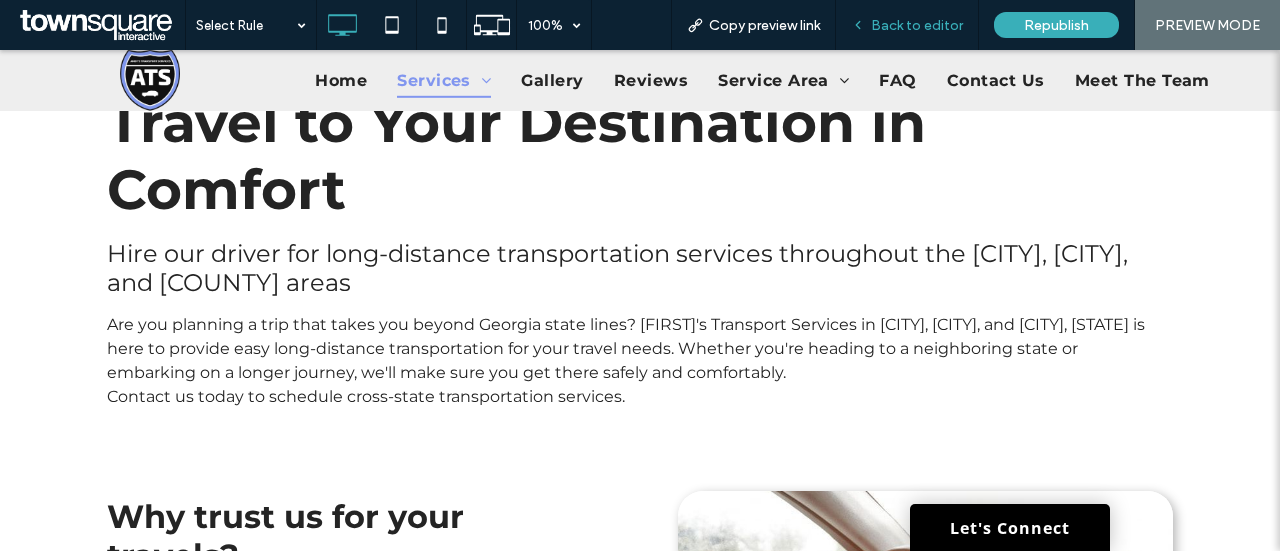 click on "Back to editor" at bounding box center [917, 25] 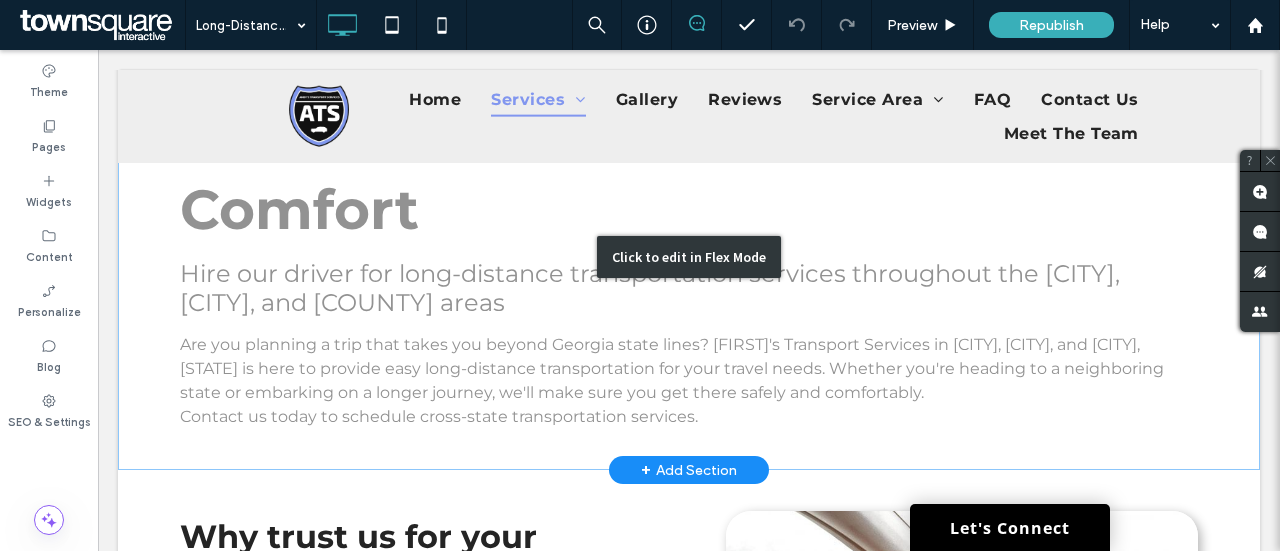 click on "Click to edit in Flex Mode" at bounding box center [689, 256] 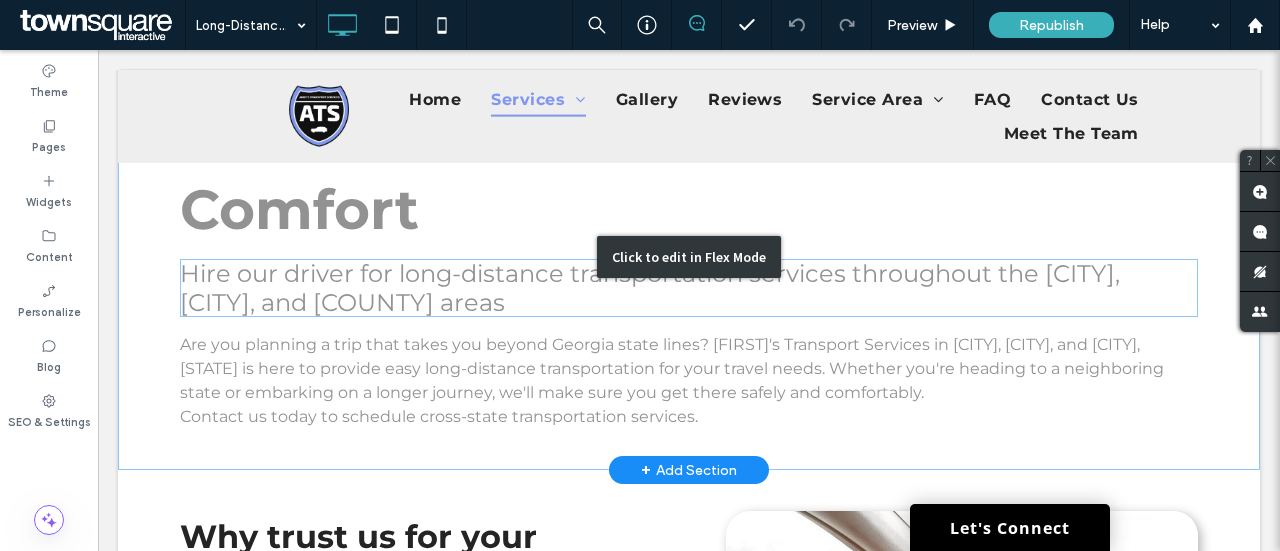 click on "Hire our driver for long-distance transportation services throughout the [CITY], [CITY], and [COUNTY] areas" at bounding box center [650, 288] 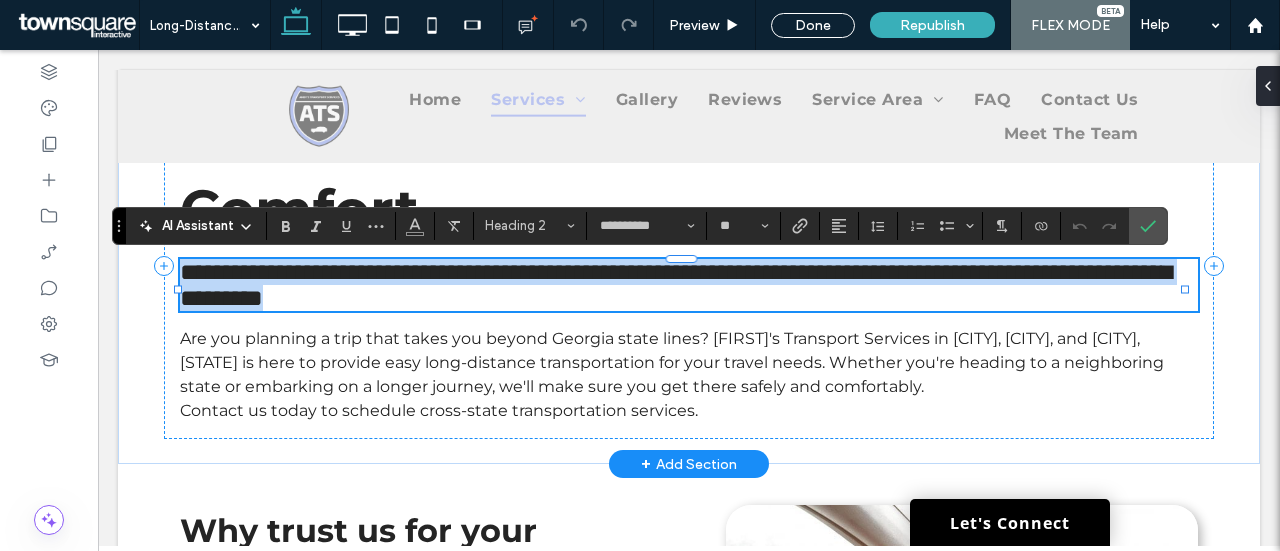 click on "**********" at bounding box center (675, 285) 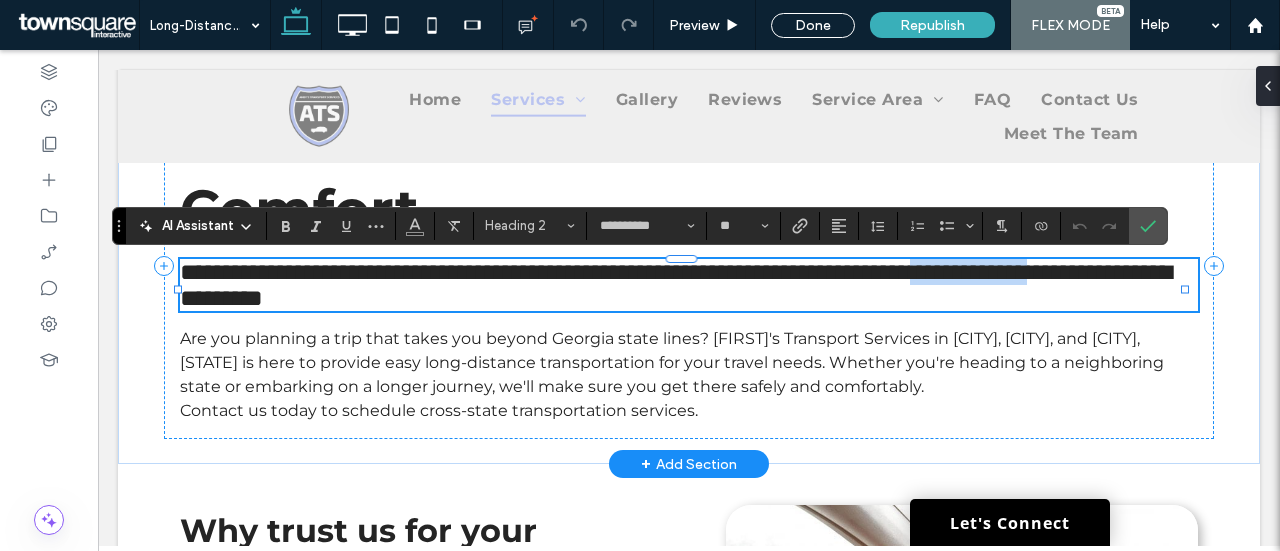 click on "**********" at bounding box center (675, 285) 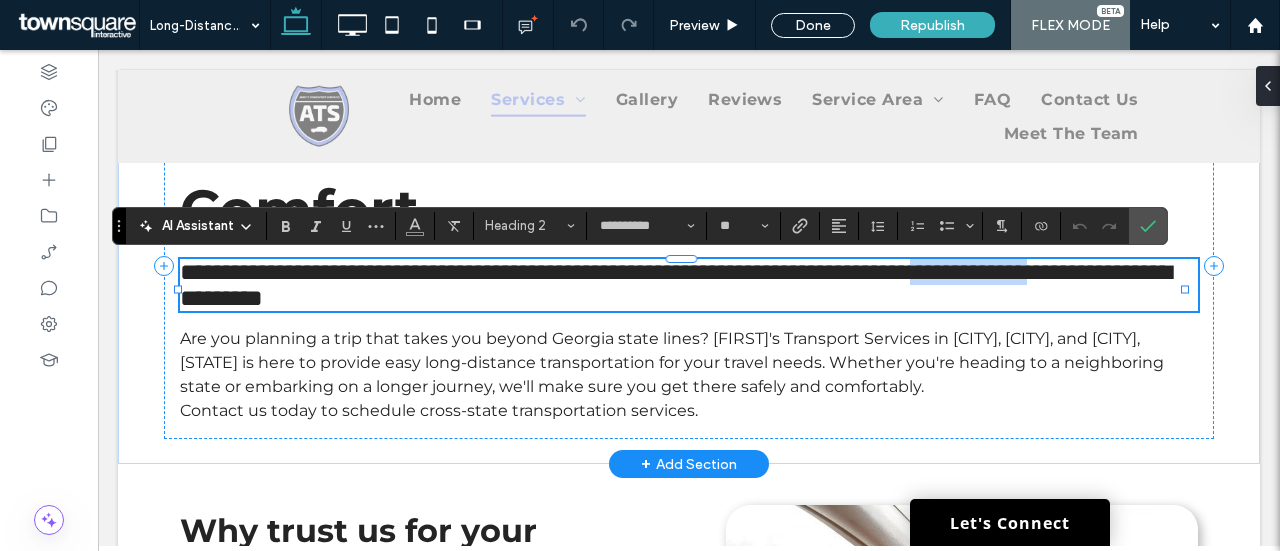 type 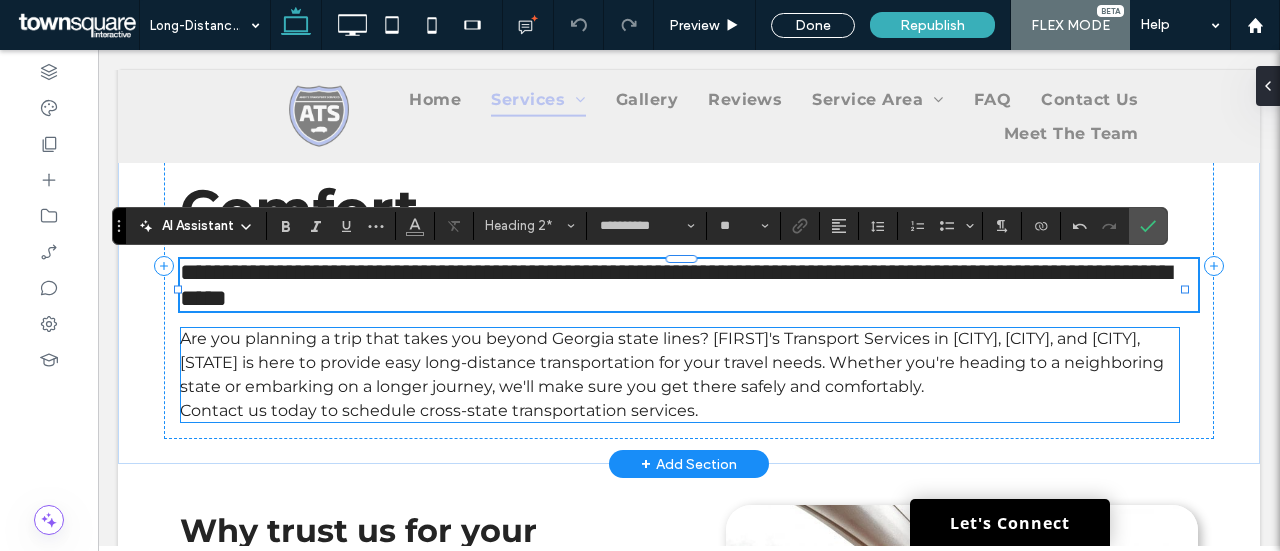 click on "Are you planning a trip that takes you beyond Georgia state lines? [FIRST]'s Transport Services in [CITY], [CITY], and [CITY], [STATE] is here to provide easy long-distance transportation for your travel needs. Whether you're heading to a neighboring state or embarking on a longer journey, we'll make sure you get there safely and comfortably." at bounding box center (680, 363) 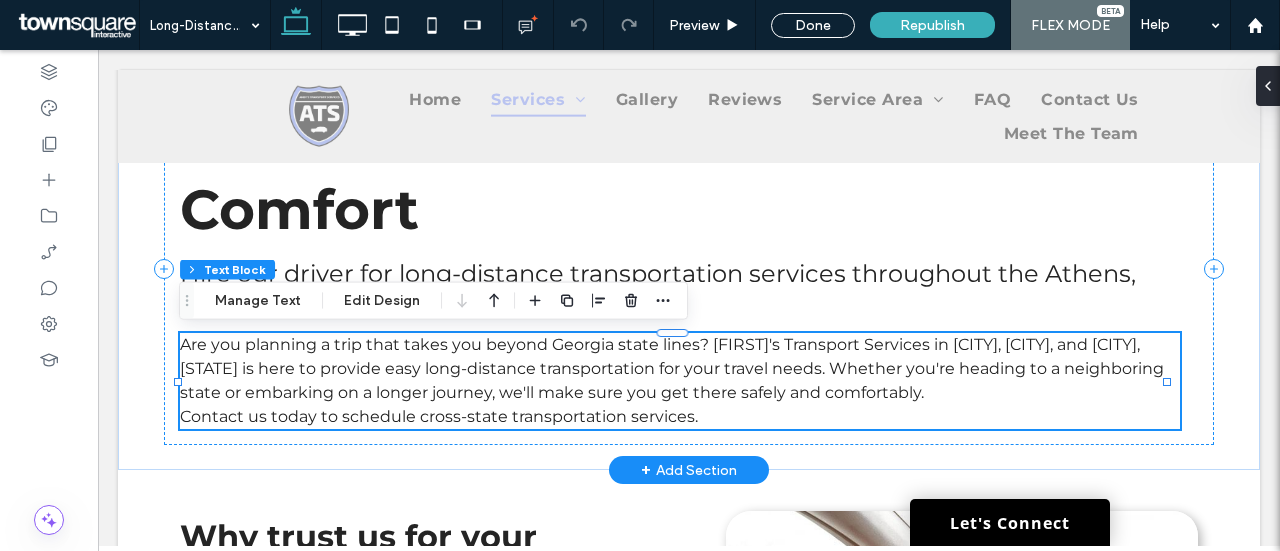 click on "Are you planning a trip that takes you beyond Georgia state lines? [FIRST]'s Transport Services in [CITY], [CITY], and [CITY], [STATE] is here to provide easy long-distance transportation for your travel needs. Whether you're heading to a neighboring state or embarking on a longer journey, we'll make sure you get there safely and comfortably. Contact us today to schedule cross-state transportation services." at bounding box center (680, 381) 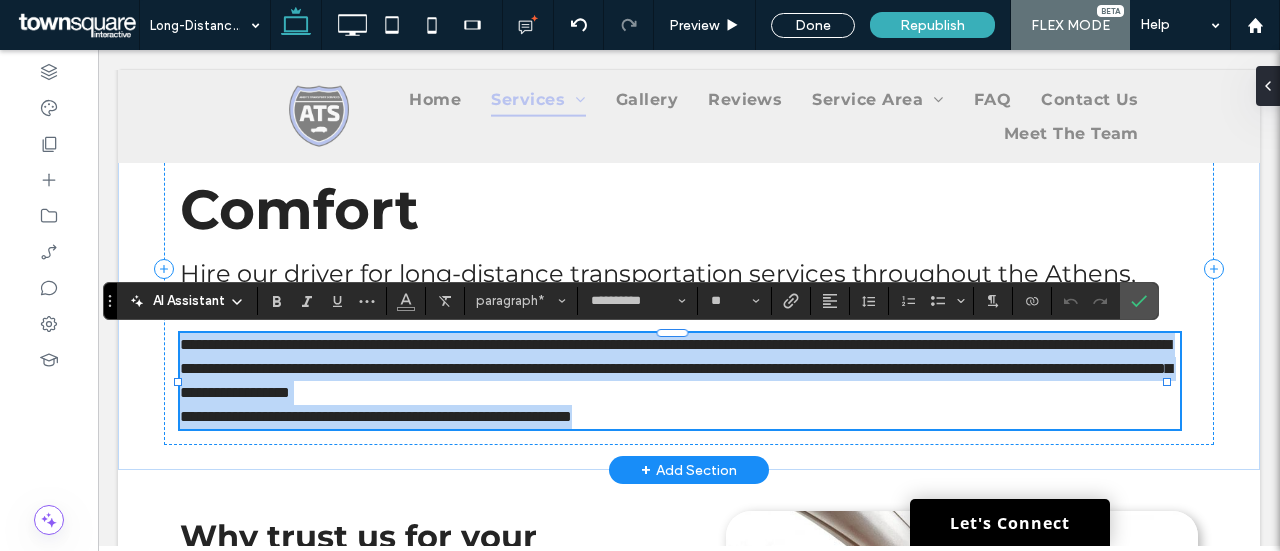 click on "**********" at bounding box center (676, 368) 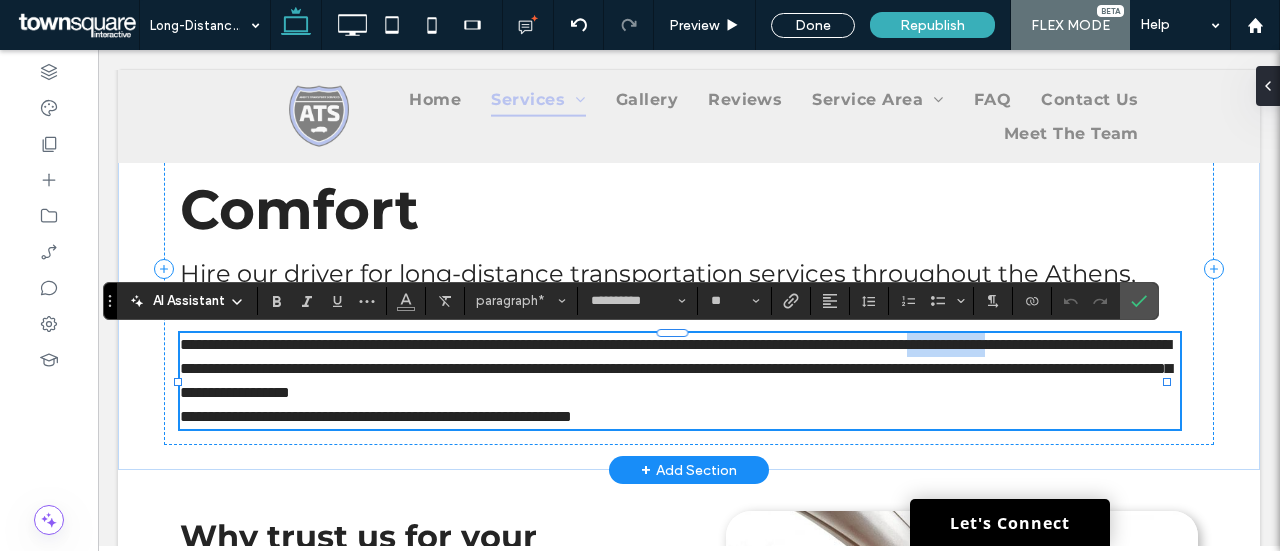 click on "**********" at bounding box center [676, 368] 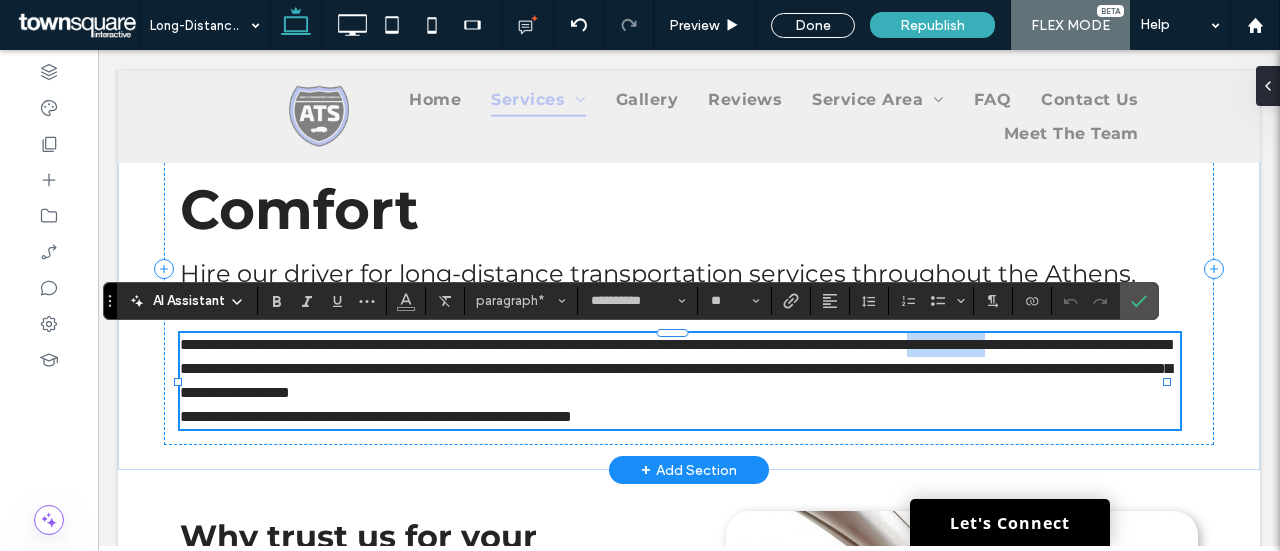 type 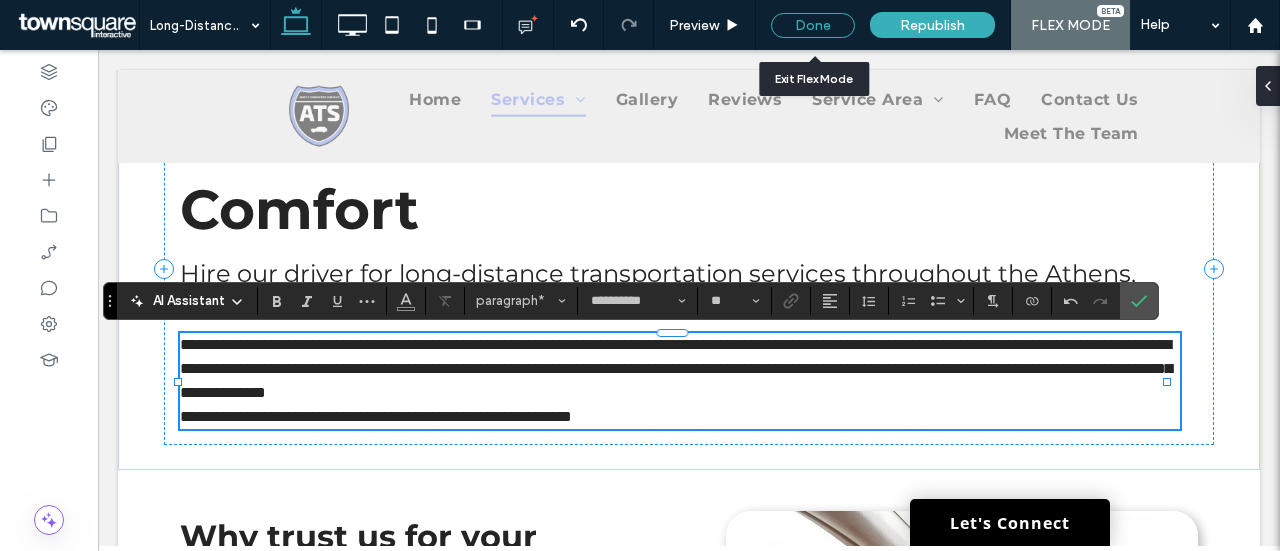 click on "Done" at bounding box center (813, 25) 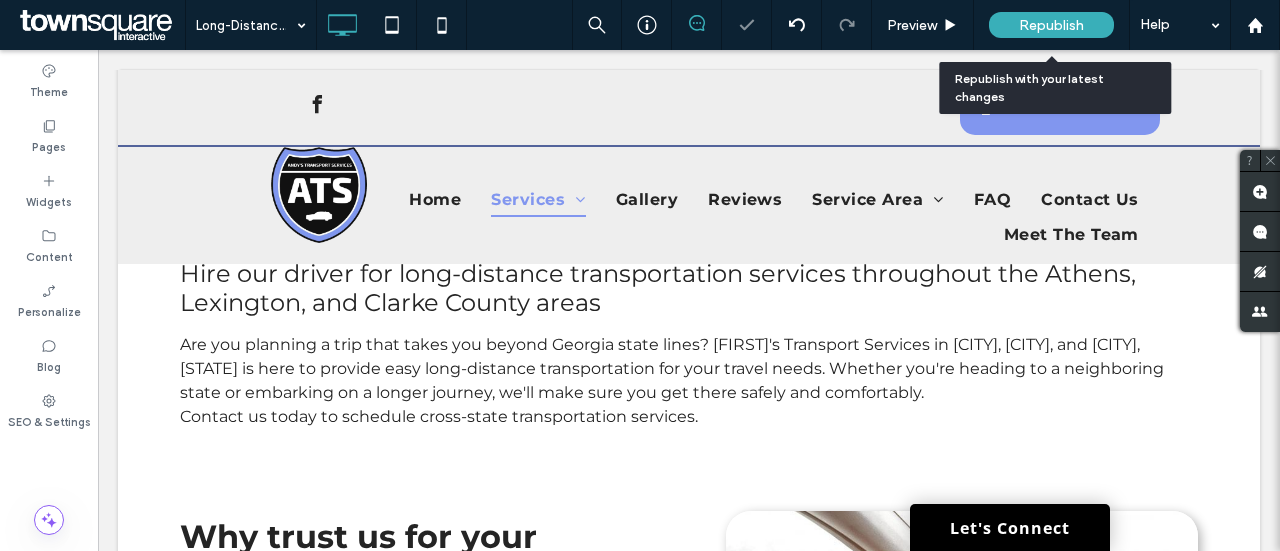scroll, scrollTop: 220, scrollLeft: 0, axis: vertical 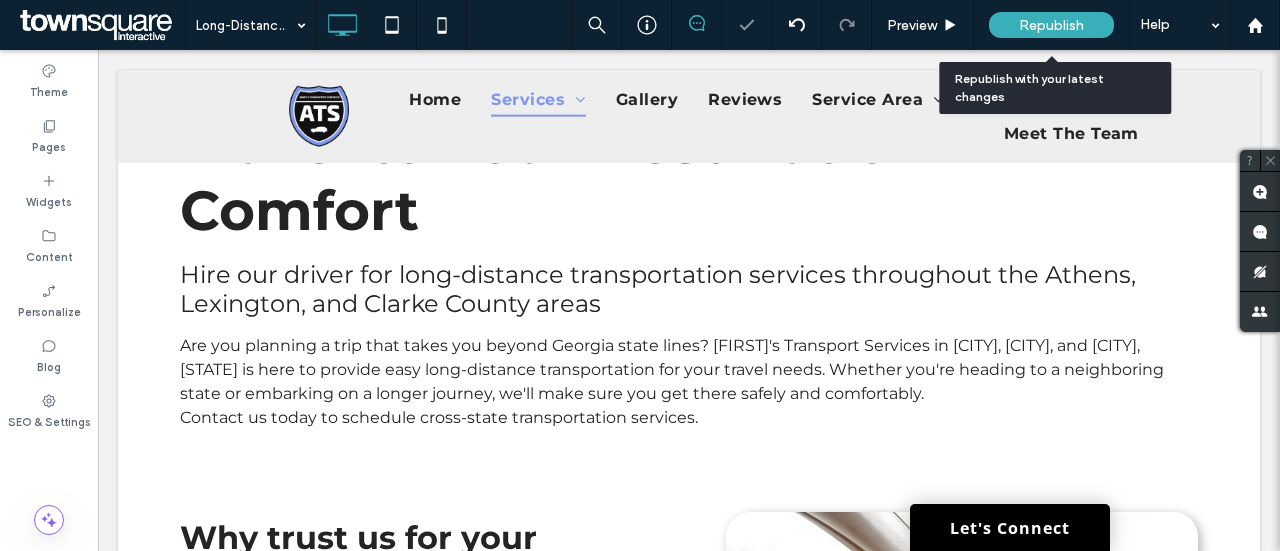 click on "Republish" at bounding box center (1051, 25) 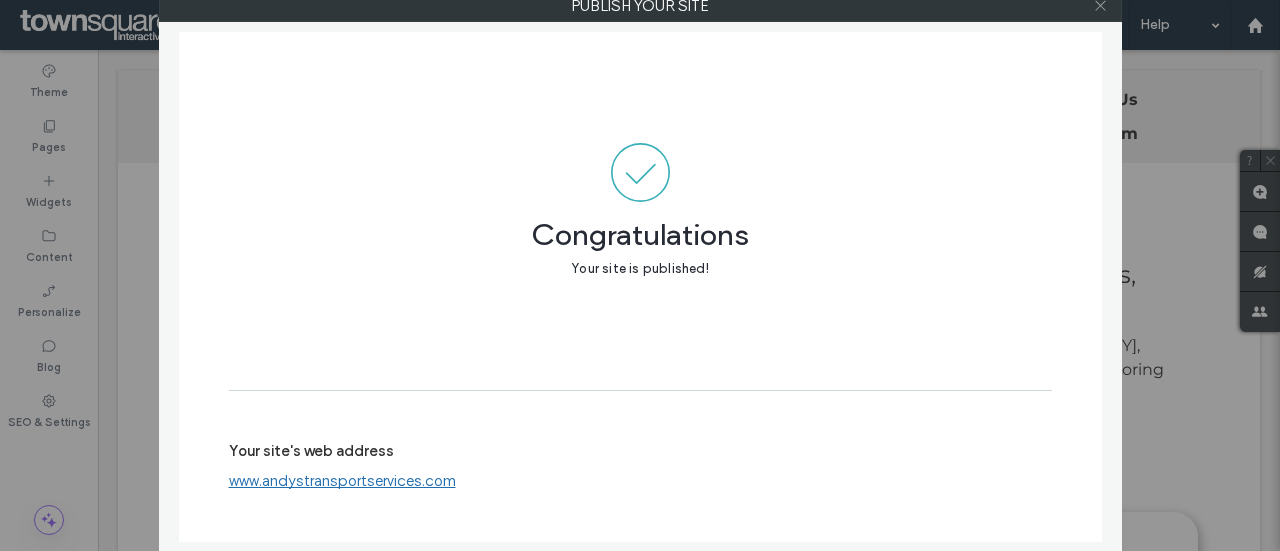 click 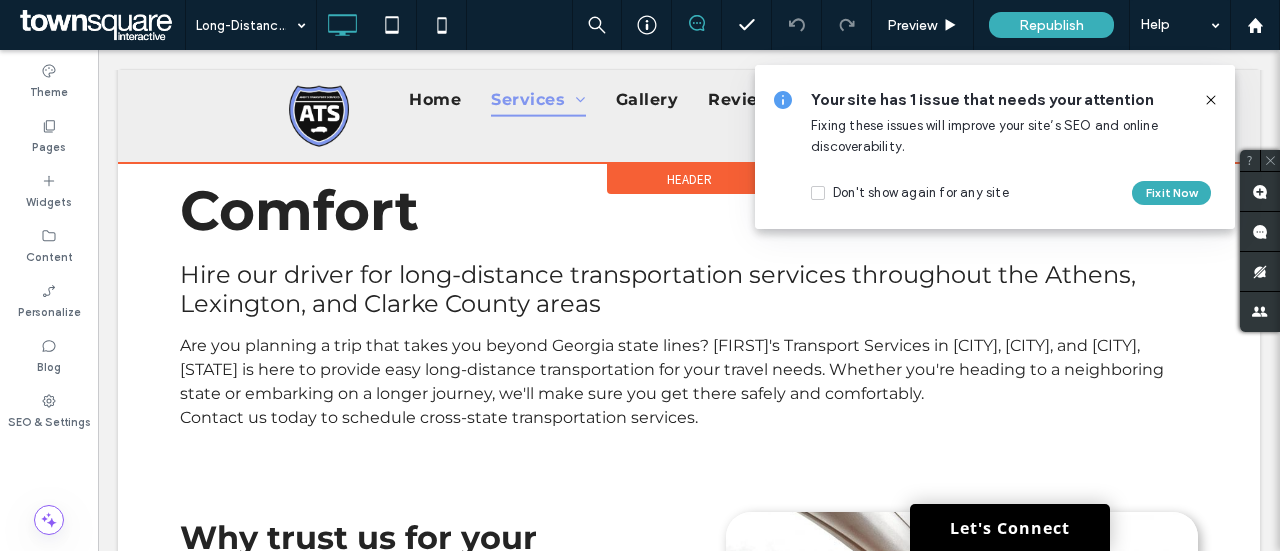 click at bounding box center [689, 116] 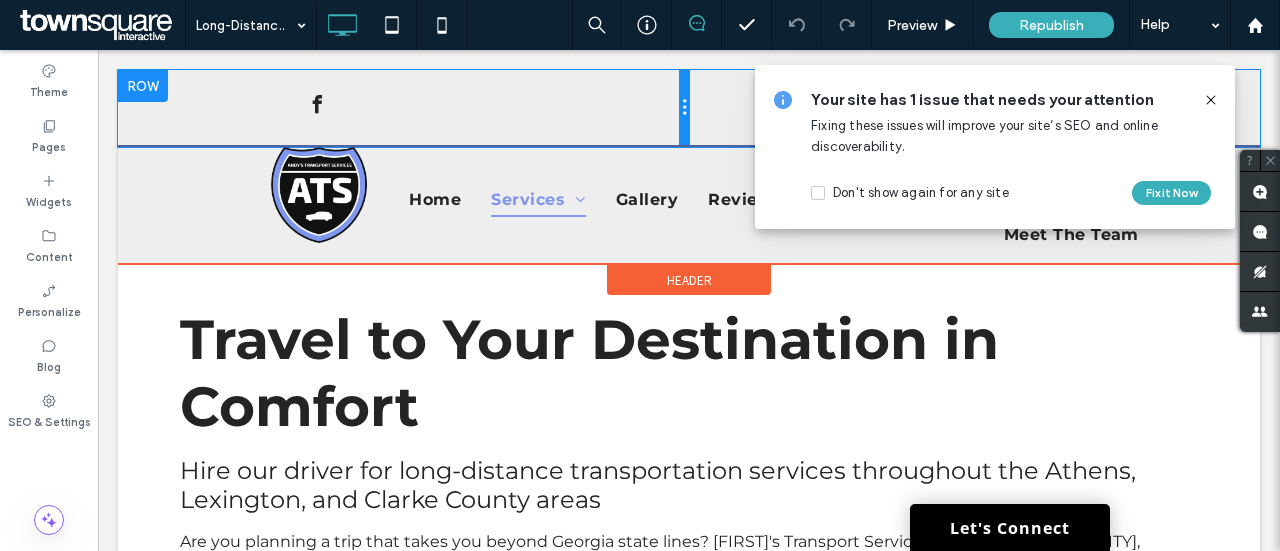 scroll, scrollTop: 0, scrollLeft: 0, axis: both 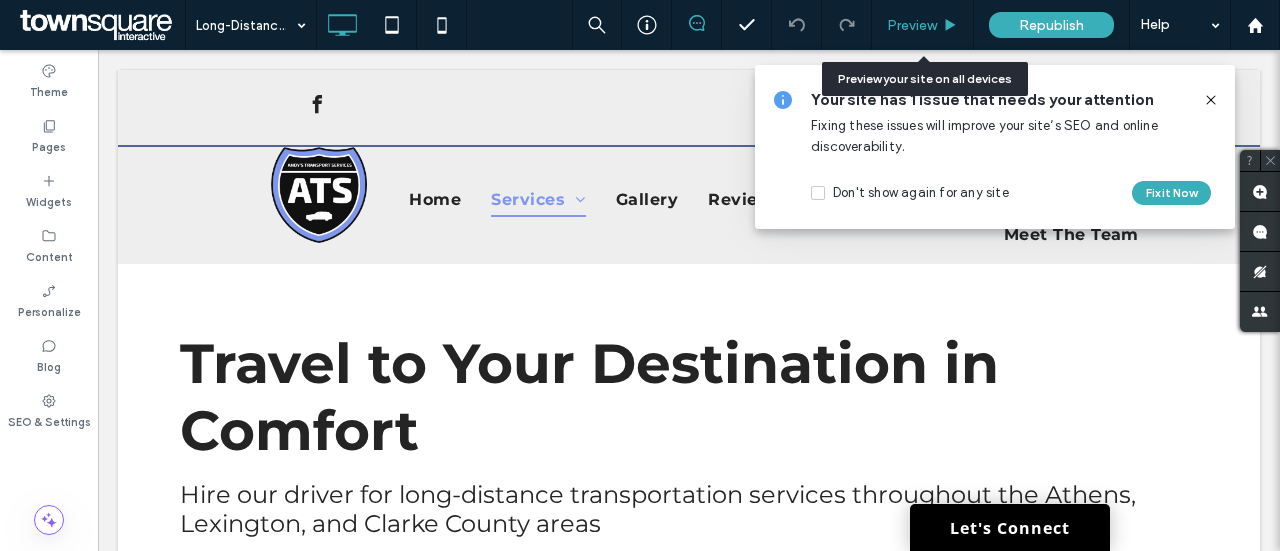 click on "Preview" at bounding box center (923, 25) 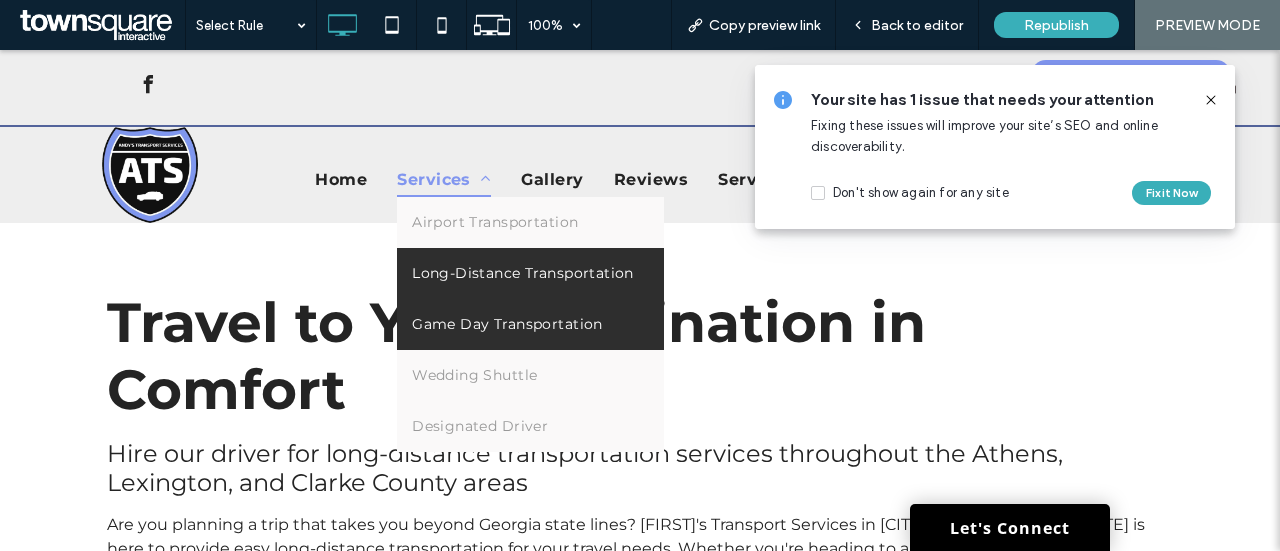 click on "Game Day Transportation" at bounding box center [507, 324] 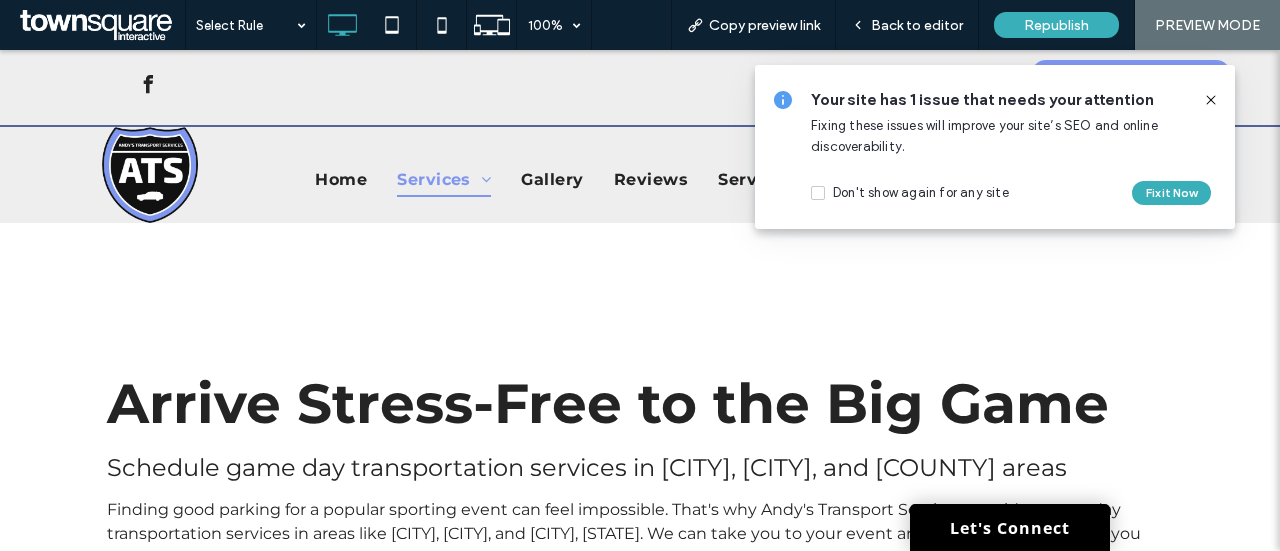 scroll, scrollTop: 0, scrollLeft: 0, axis: both 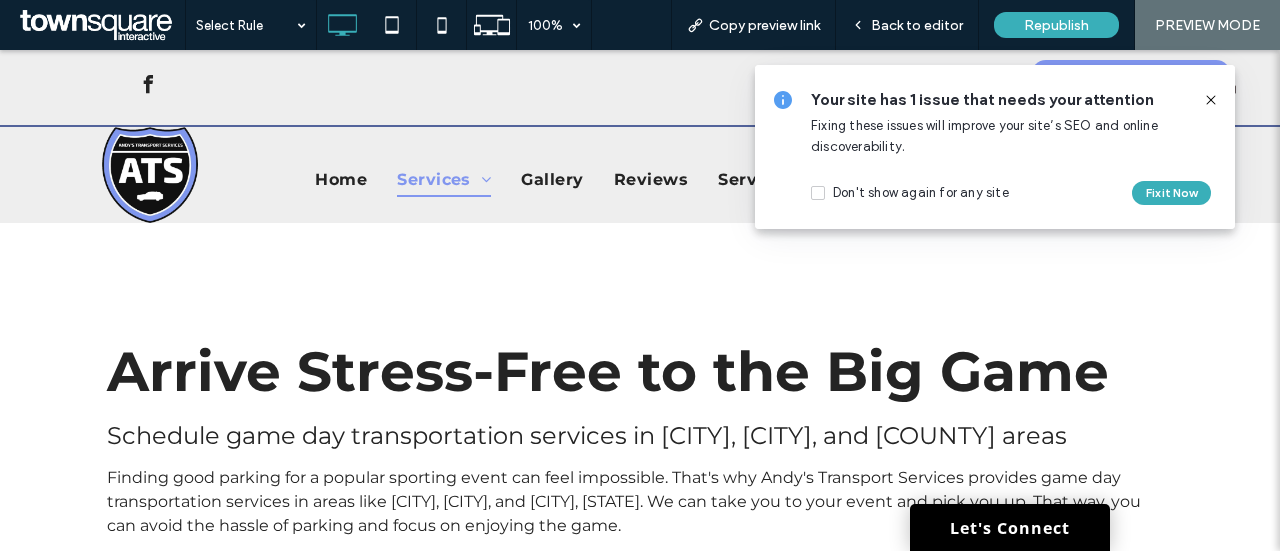 click 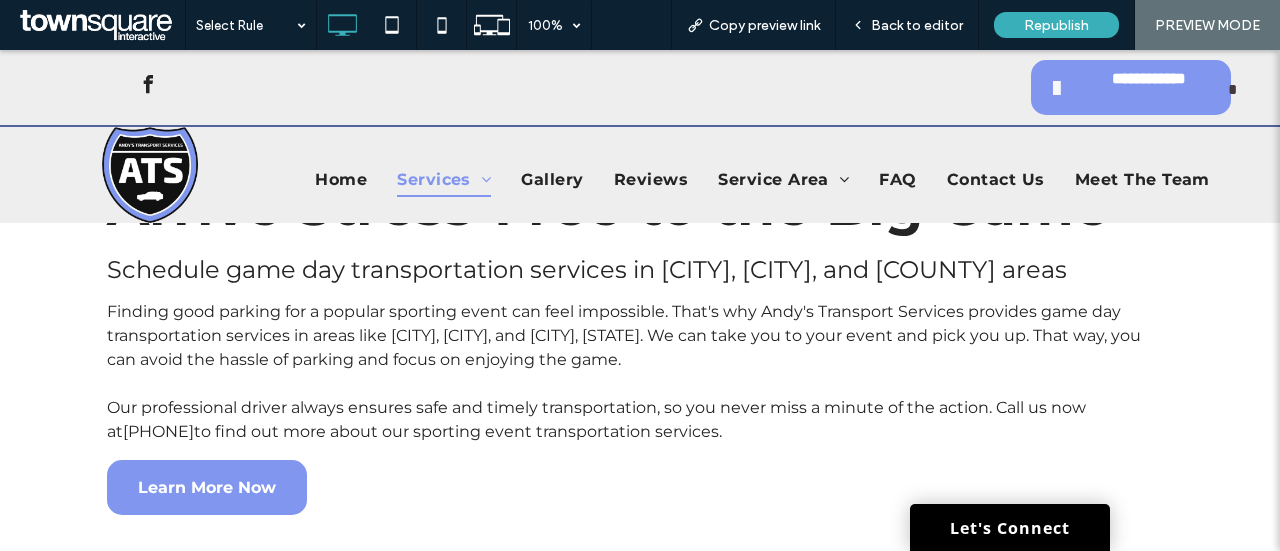 scroll, scrollTop: 0, scrollLeft: 0, axis: both 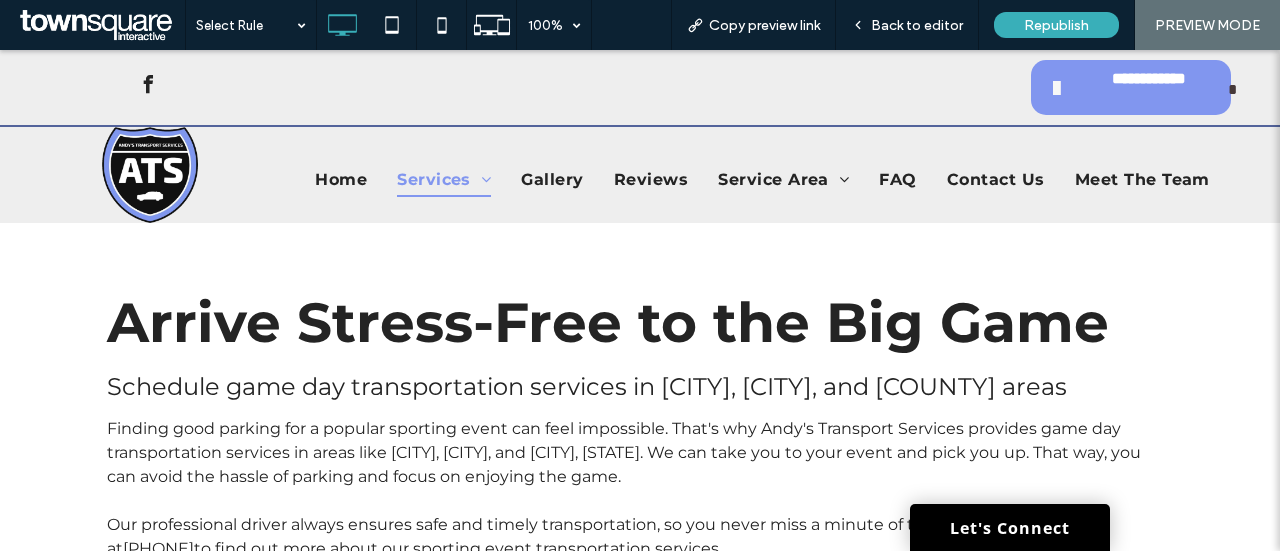 click on "Schedule game day transportation services in [CITY], [CITY], and [COUNTY] areas" at bounding box center (587, 386) 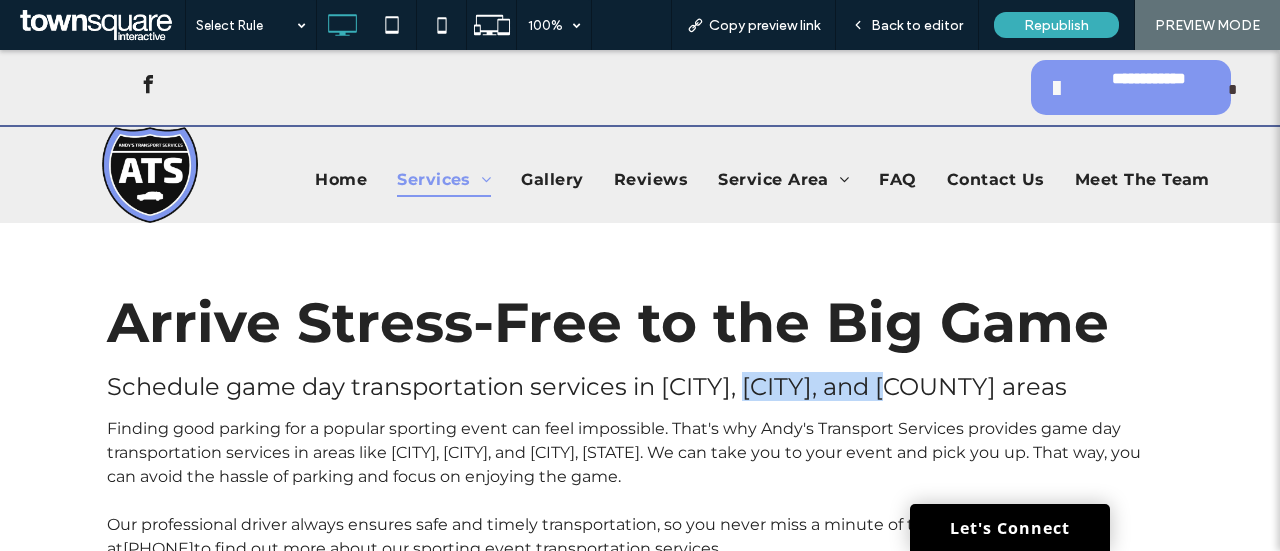 click on "Schedule game day transportation services in [CITY], [CITY], and [COUNTY] areas" at bounding box center (587, 386) 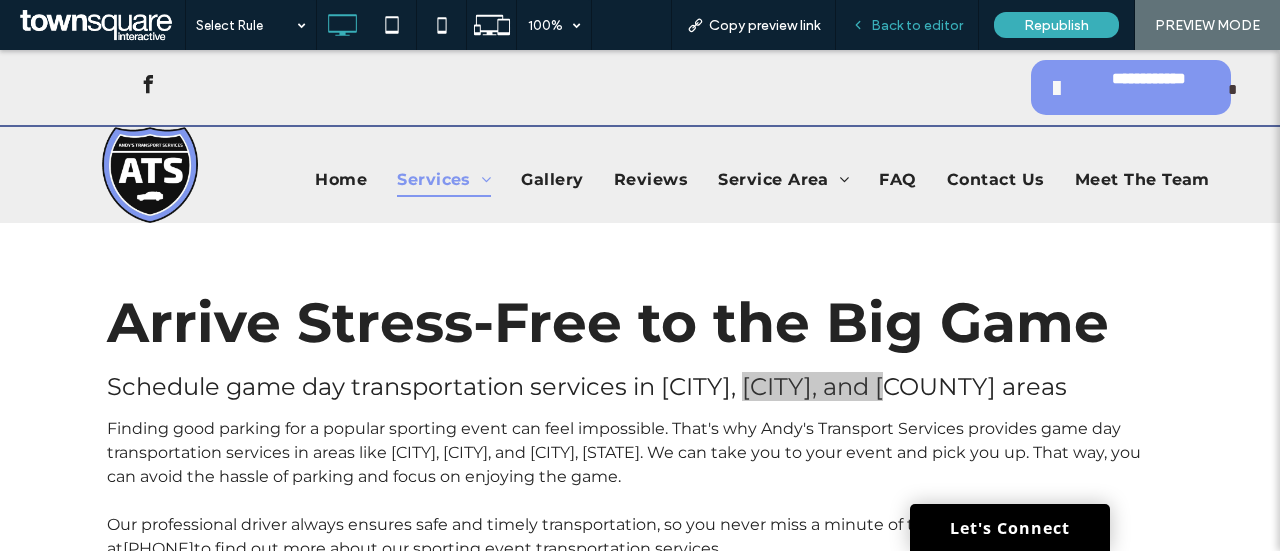 click on "Back to editor" at bounding box center (917, 25) 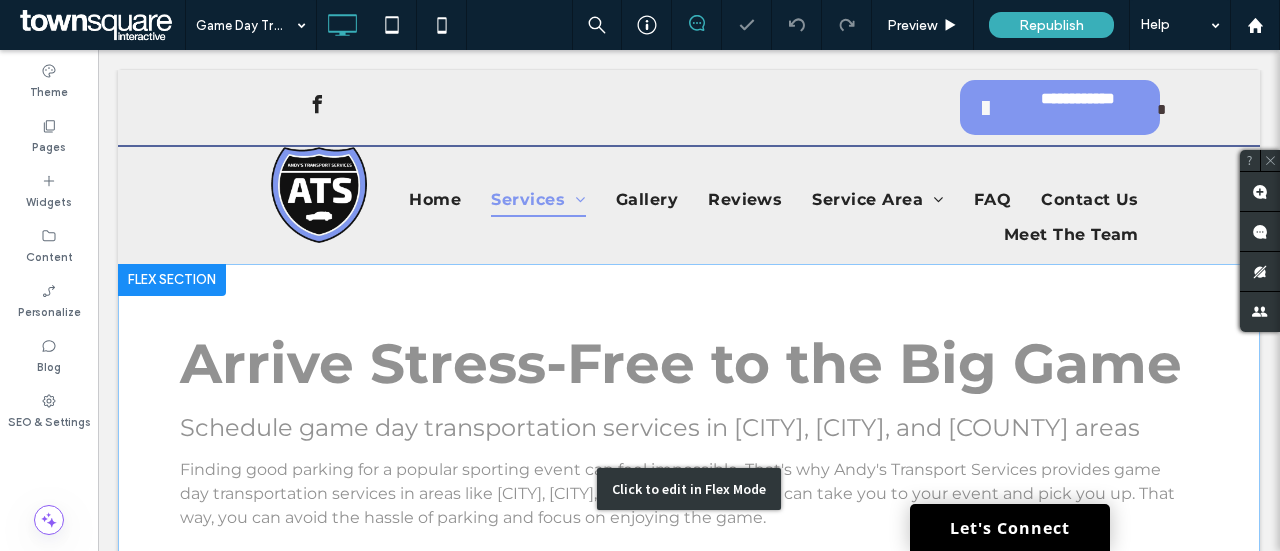 click on "Click to edit in Flex Mode" at bounding box center (689, 489) 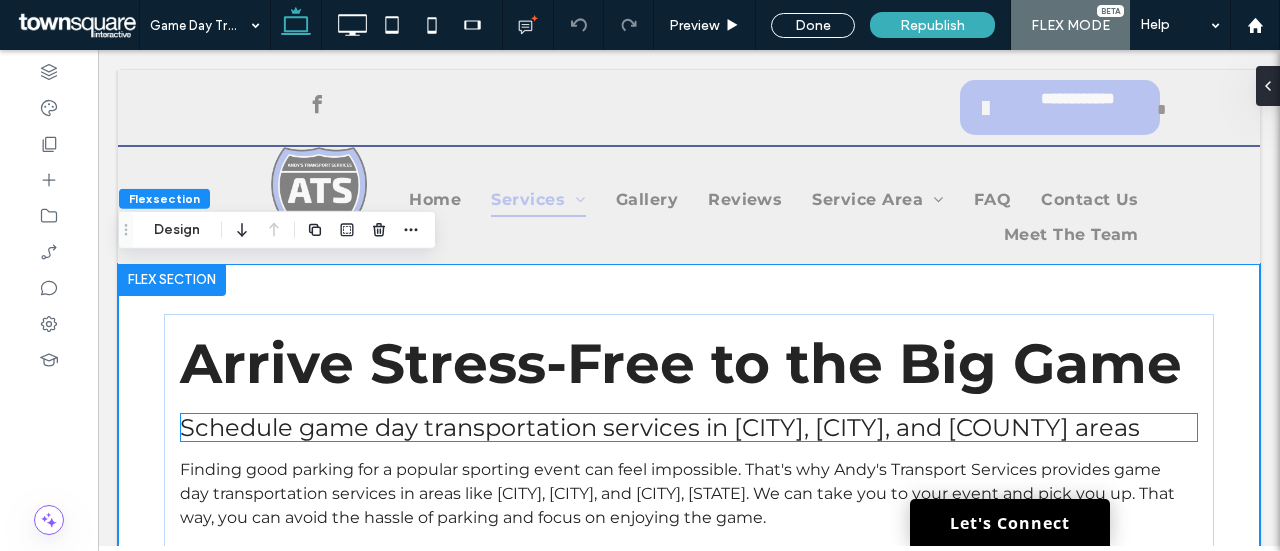 click on "Schedule game day transportation services in [CITY], [CITY], and [COUNTY] areas" at bounding box center (660, 427) 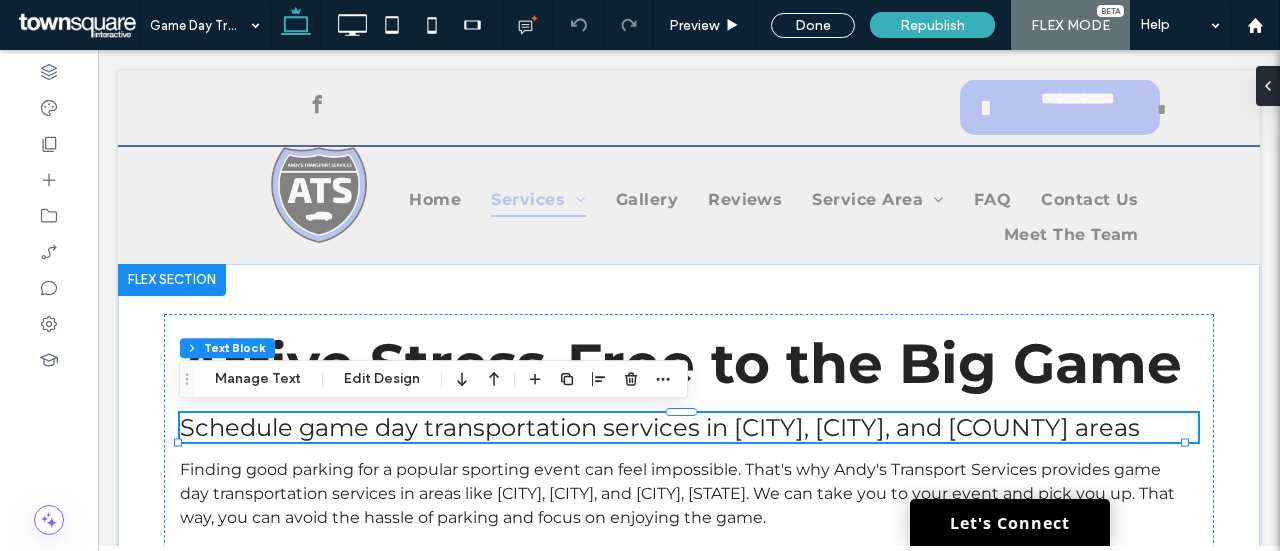 click on "Schedule game day transportation services in [CITY], [CITY], and [COUNTY] areas" at bounding box center [660, 427] 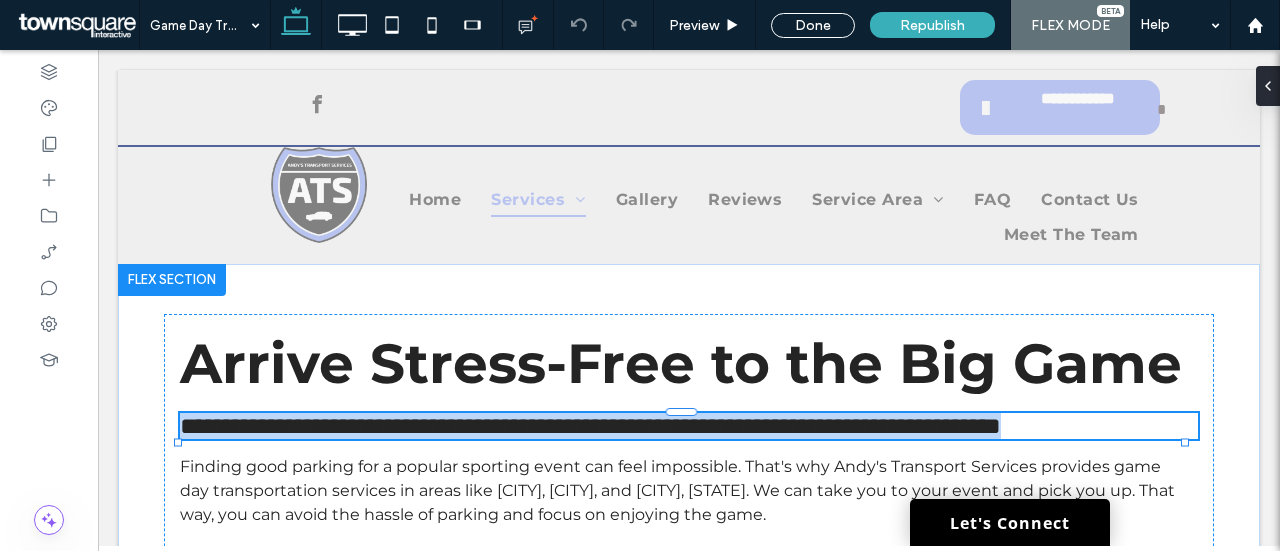 click on "**********" at bounding box center (590, 426) 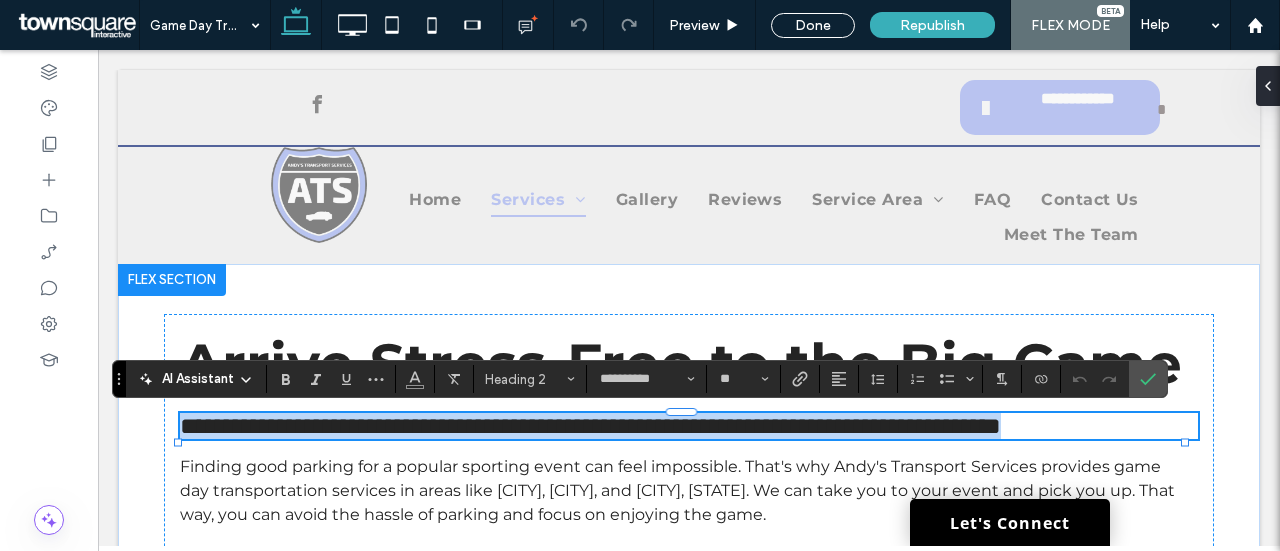 click on "**********" at bounding box center (590, 426) 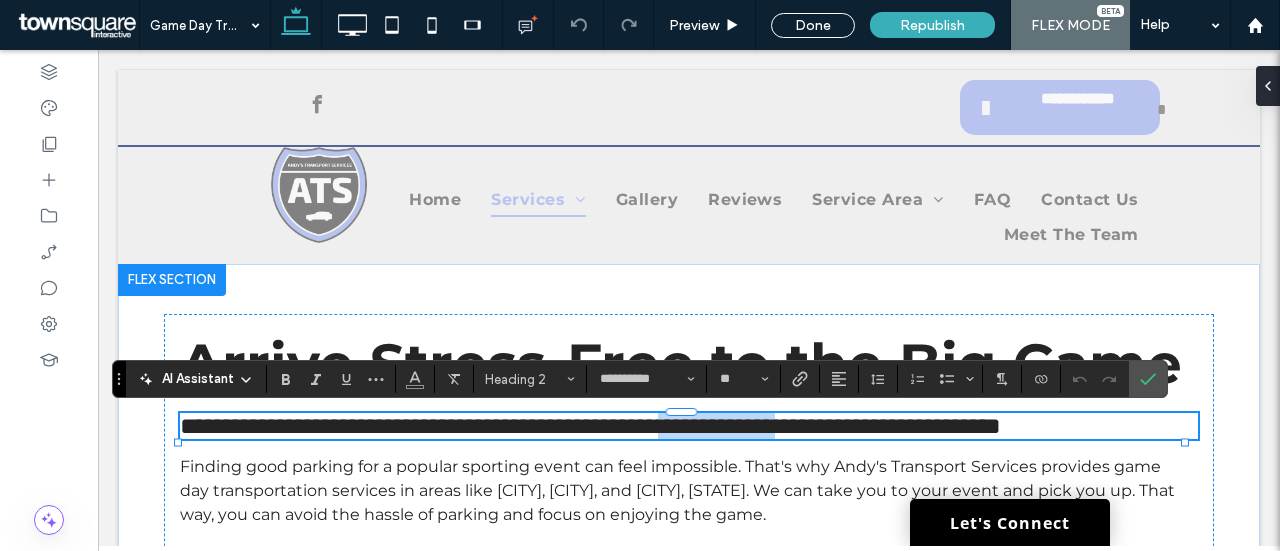click on "**********" at bounding box center [590, 426] 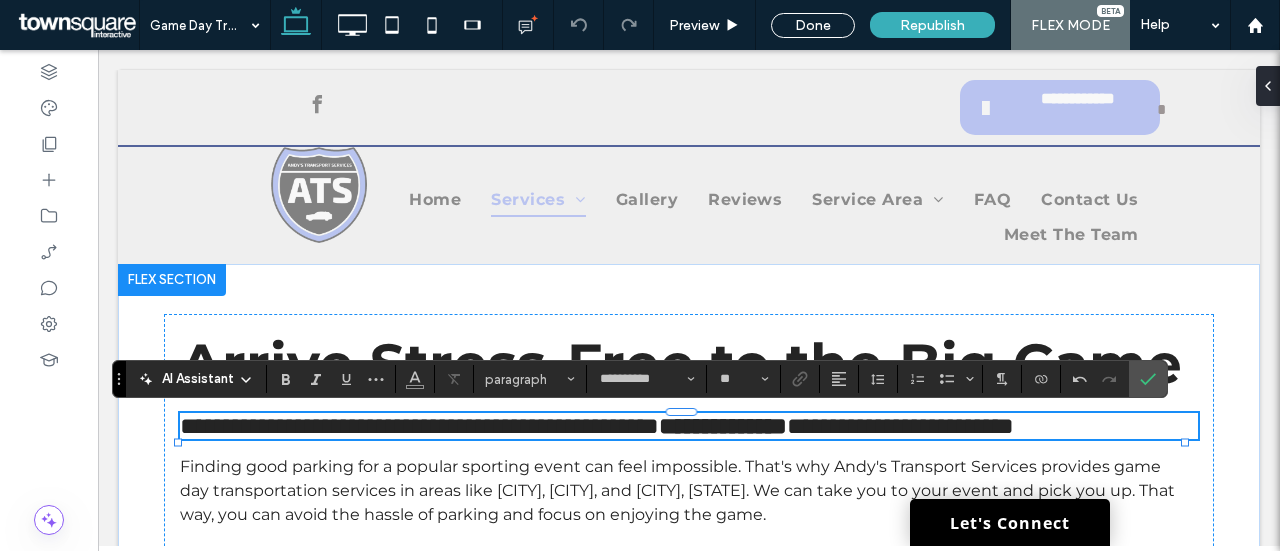 type on "**" 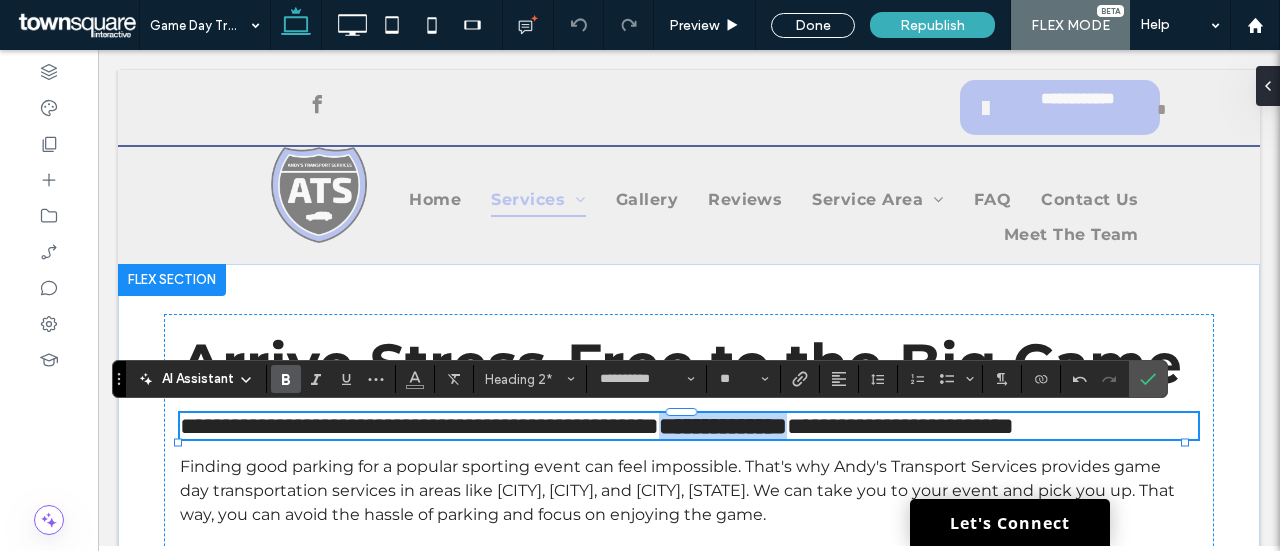 click on "**********" at bounding box center (723, 426) 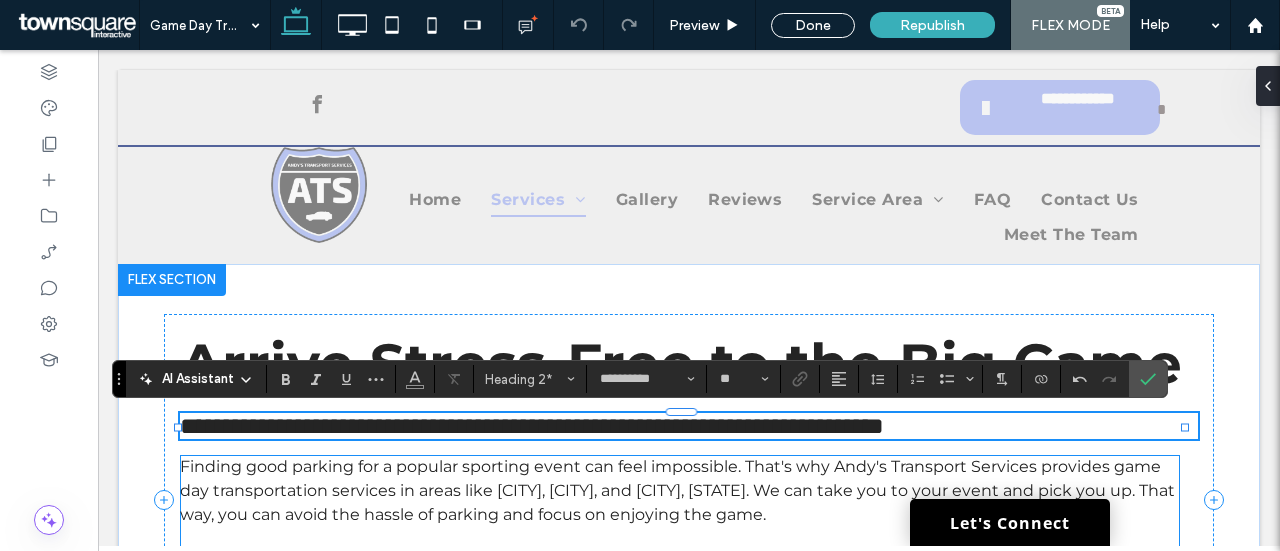 click on "Finding good parking for a popular sporting event can feel impossible. That's why Andy's Transport Services provides game day transportation services in areas like [CITY], [CITY], and [CITY], [STATE]. We can take you to your event and pick you up. That way, you can avoid the hassle of parking and focus on enjoying the game." at bounding box center [680, 491] 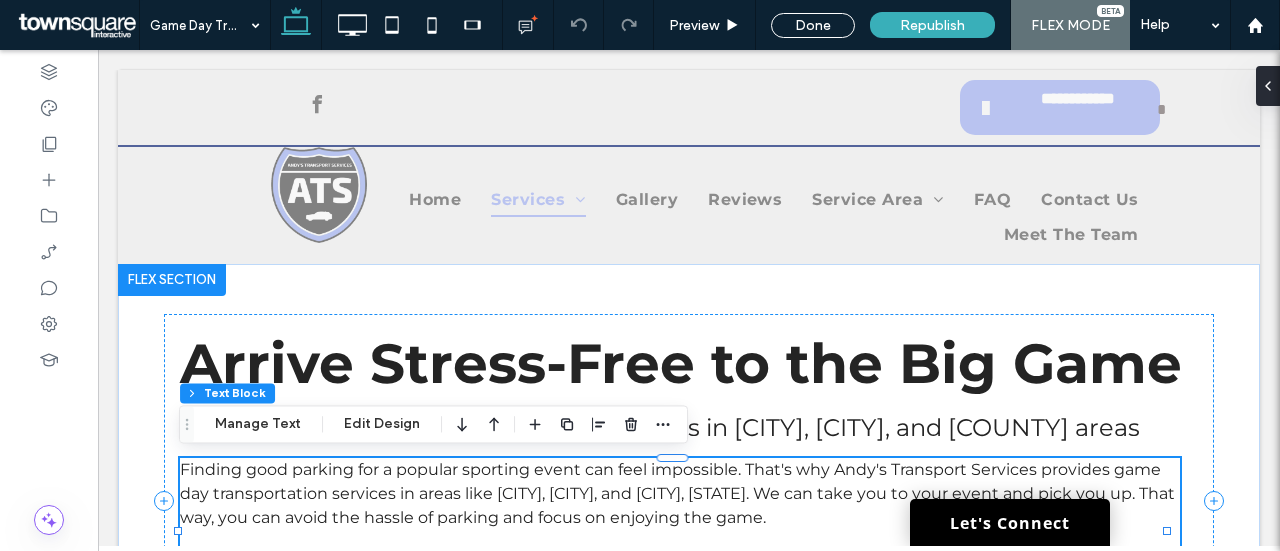 click on "Finding good parking for a popular sporting event can feel impossible. That's why [FIRST]'s Transport Services provides game day transportation services in areas like [CITY], [CITY], and [CITY], [STATE]. We can take you to your event and pick you up. That way, you can avoid the hassle of parking and focus on enjoying the game. Our professional driver always ensures safe and timely transportation, so you never miss a minute of the action. Call us now at [PHONE] to find out more about our sporting event transportation services." at bounding box center [680, 530] 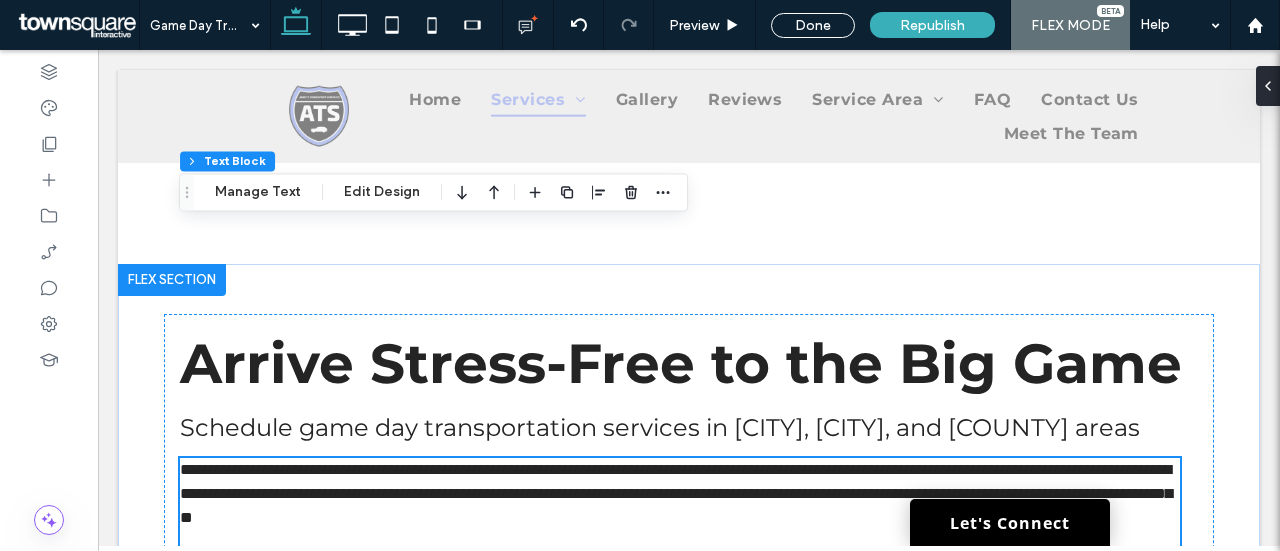 type on "**********" 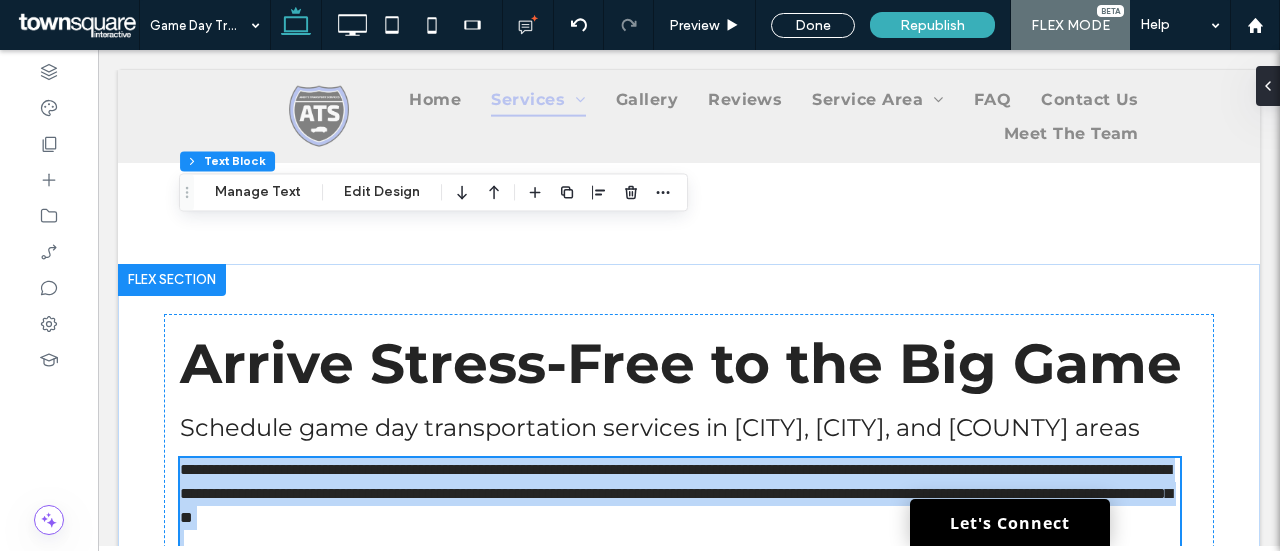 scroll, scrollTop: 232, scrollLeft: 0, axis: vertical 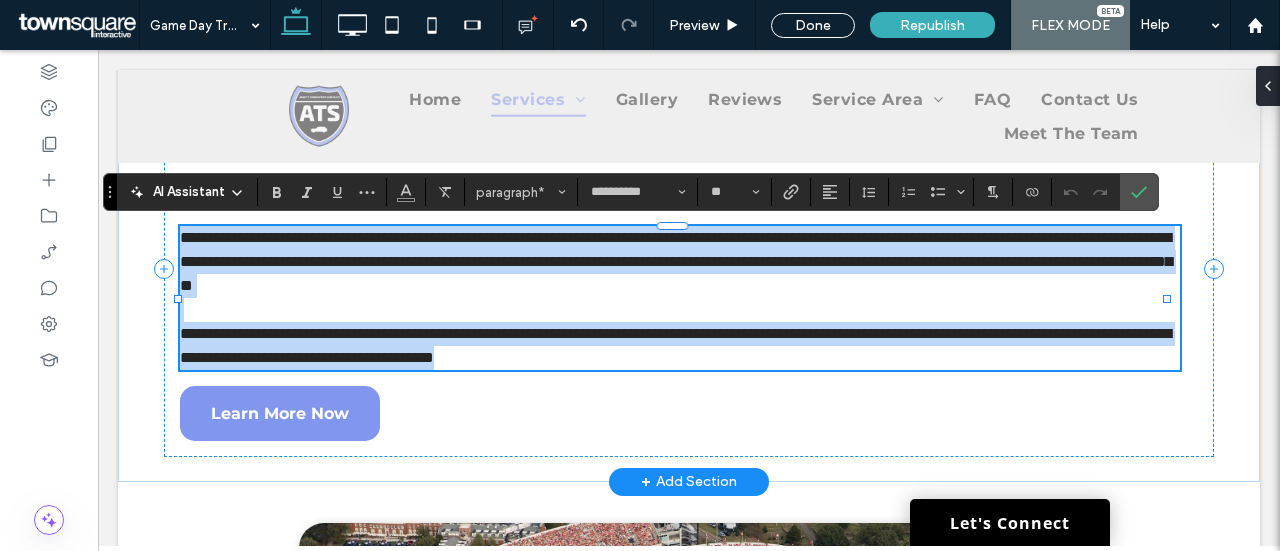 click on "**********" at bounding box center [676, 261] 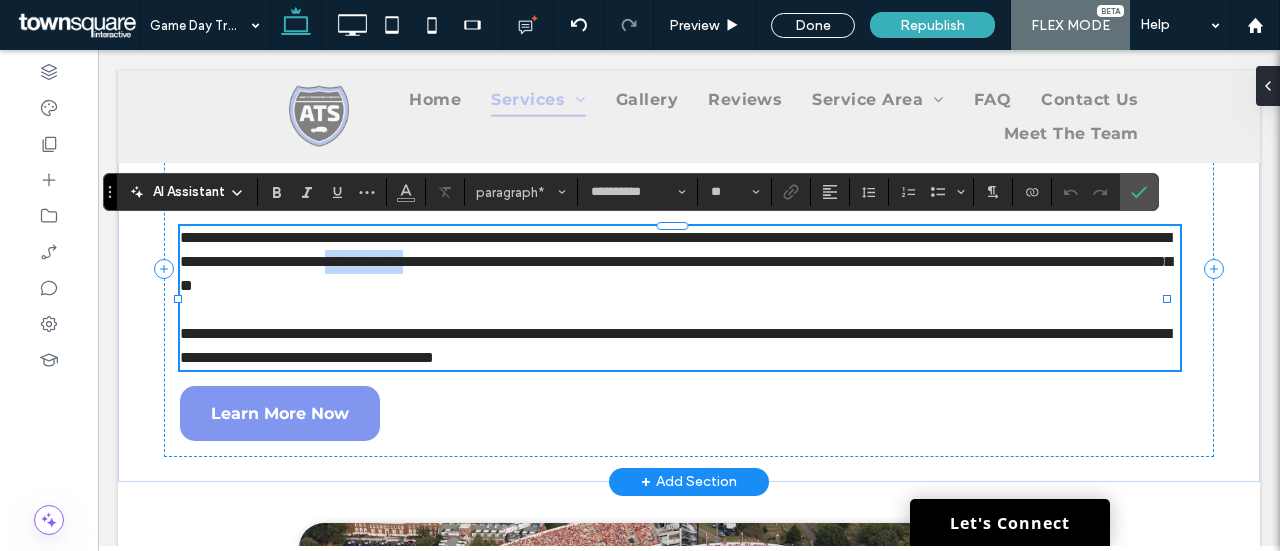 click on "**********" at bounding box center [676, 261] 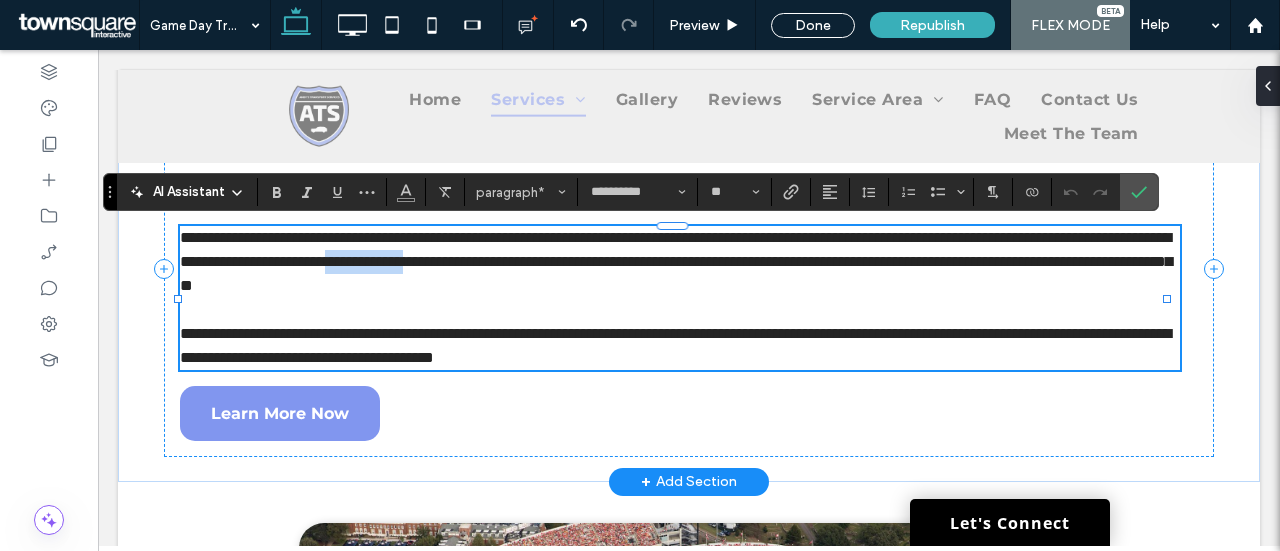 type 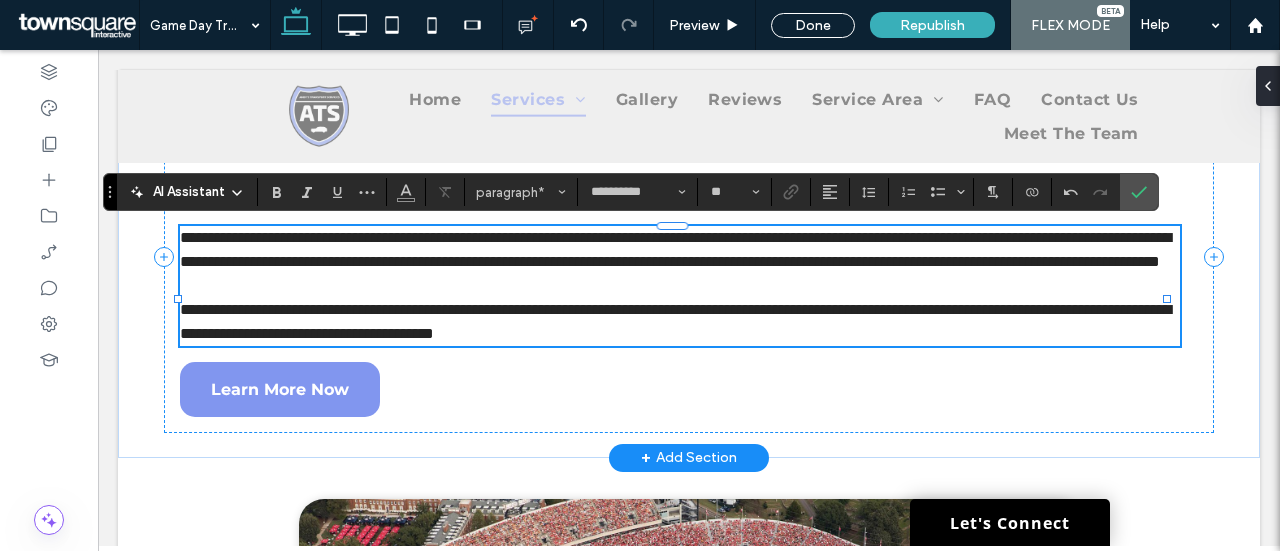 click on "**********" at bounding box center [675, 249] 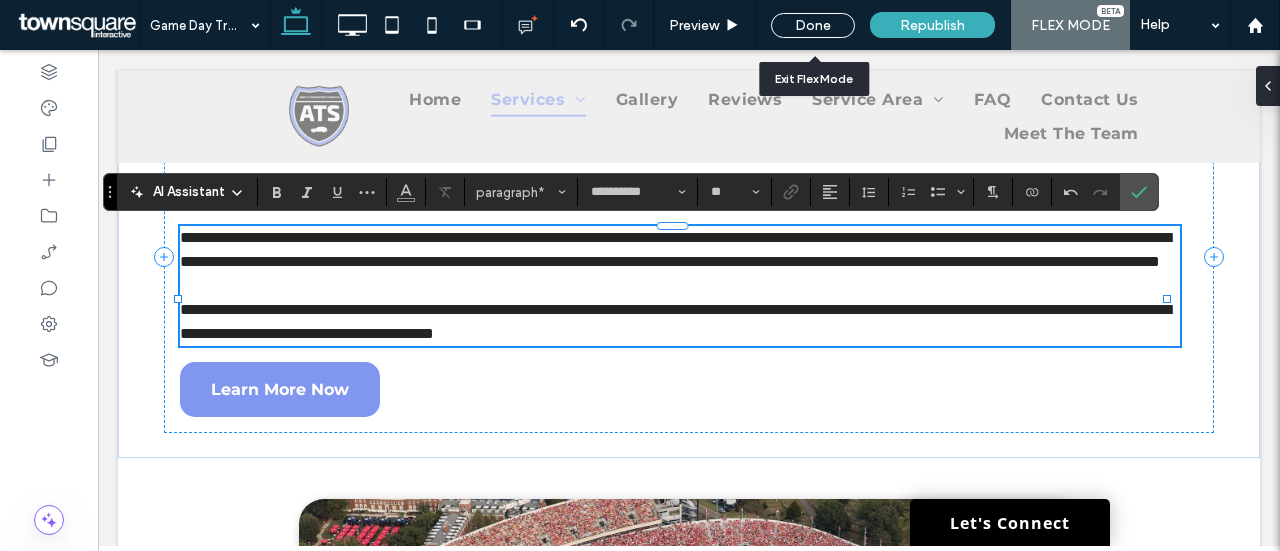 click on "Done" at bounding box center (813, 25) 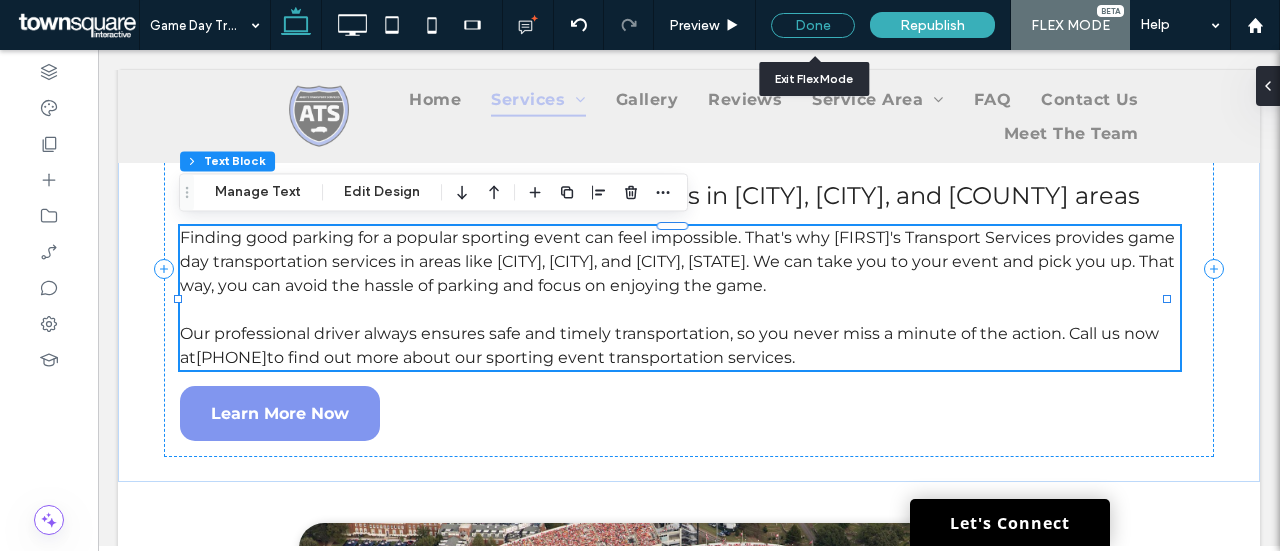 click on "Done" at bounding box center [813, 25] 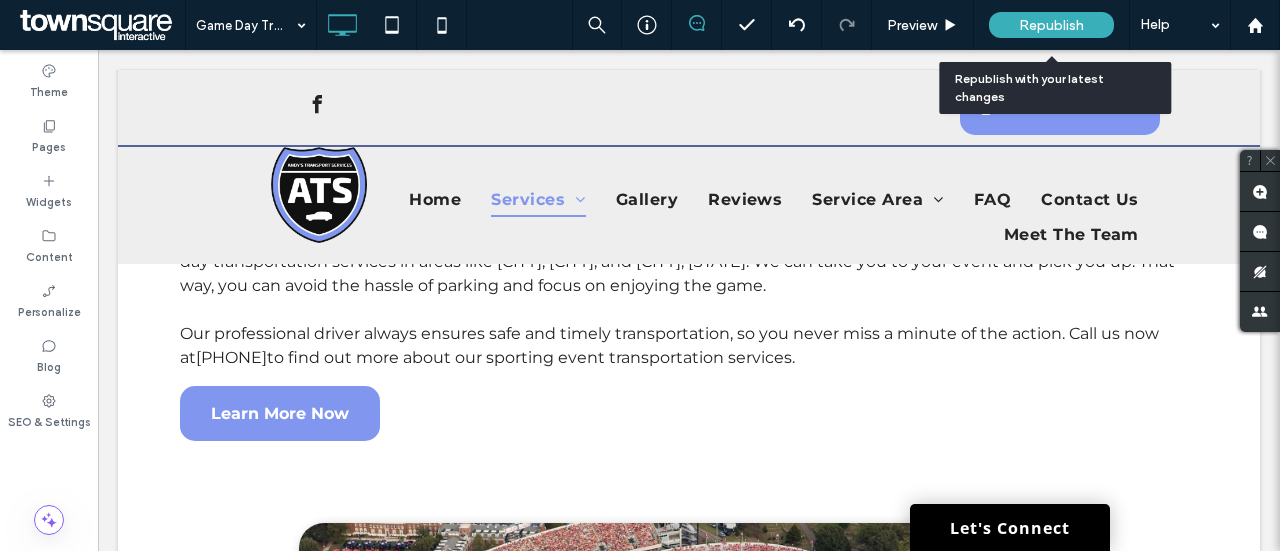 click on "Republish" at bounding box center (1051, 25) 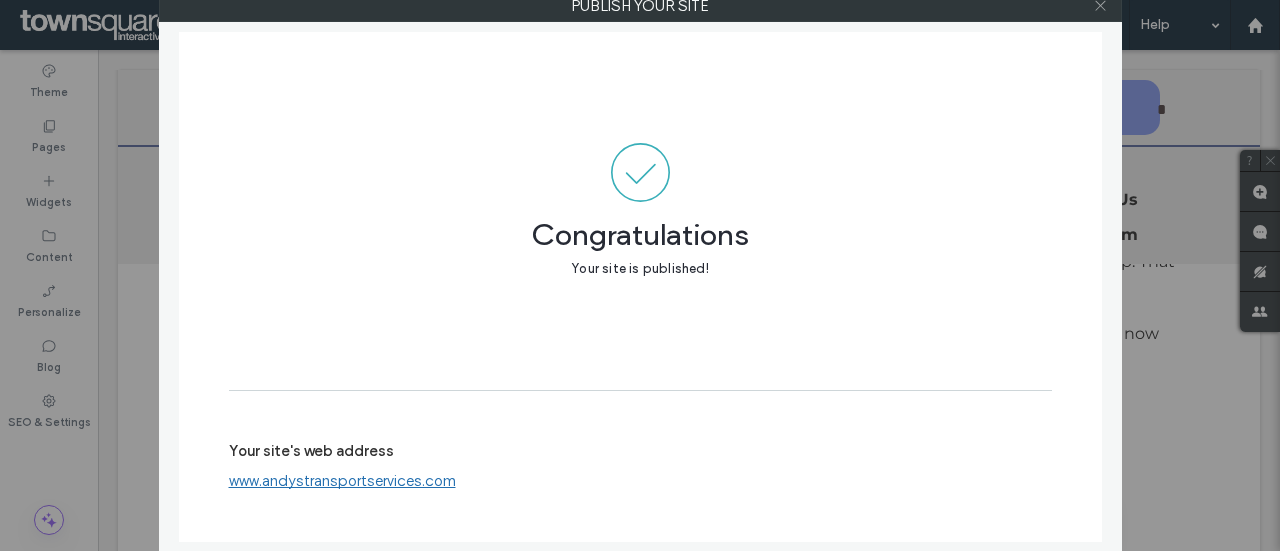 click 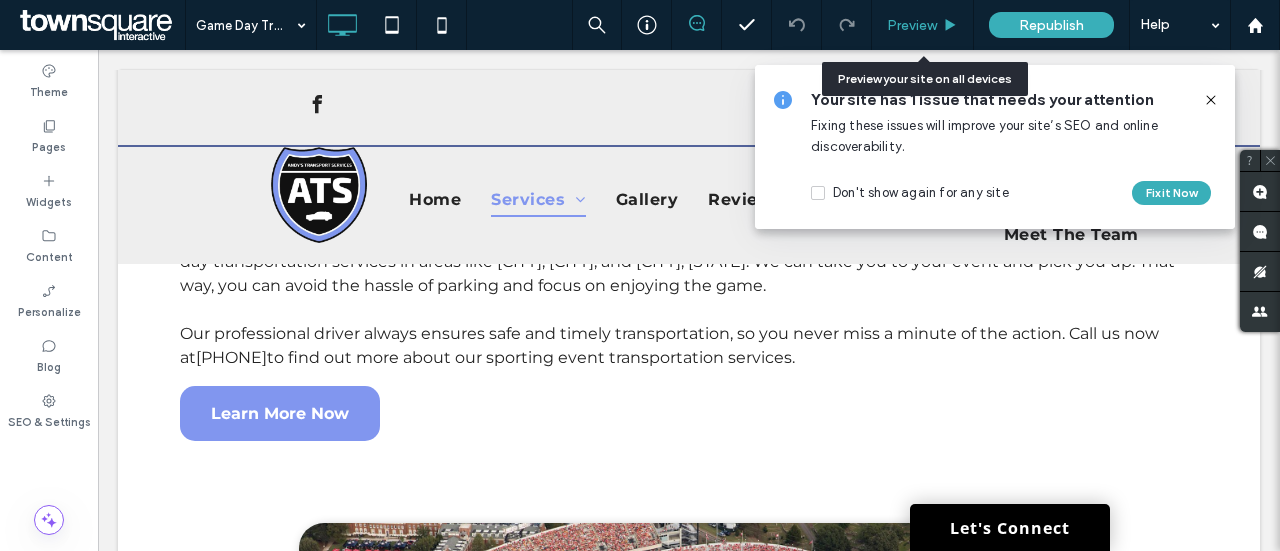 click on "Preview" at bounding box center (912, 25) 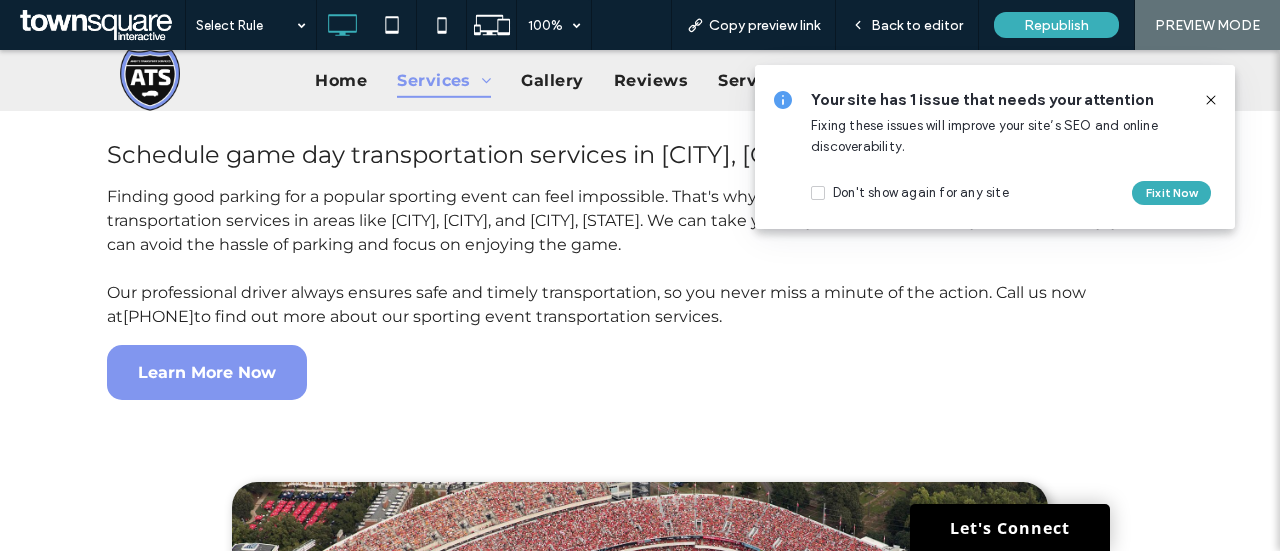 scroll, scrollTop: 211, scrollLeft: 0, axis: vertical 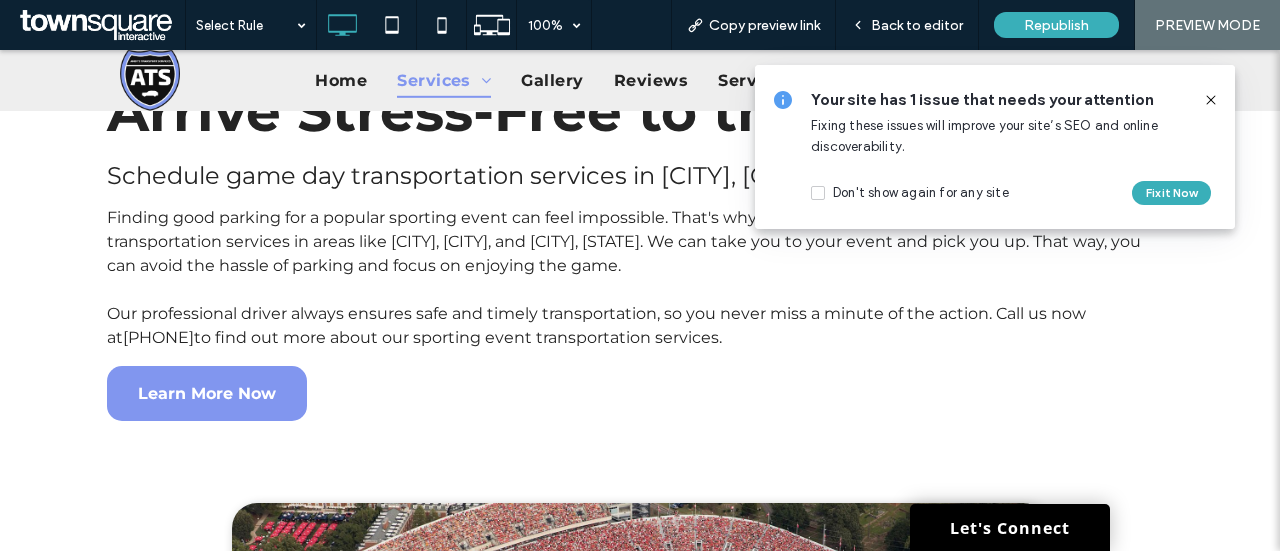 click on "Our professional driver always ensures safe and timely transportation, so you never miss a minute of the action. Call us now at [PHONE] to find out more about our sporting event transportation services." at bounding box center [596, 325] 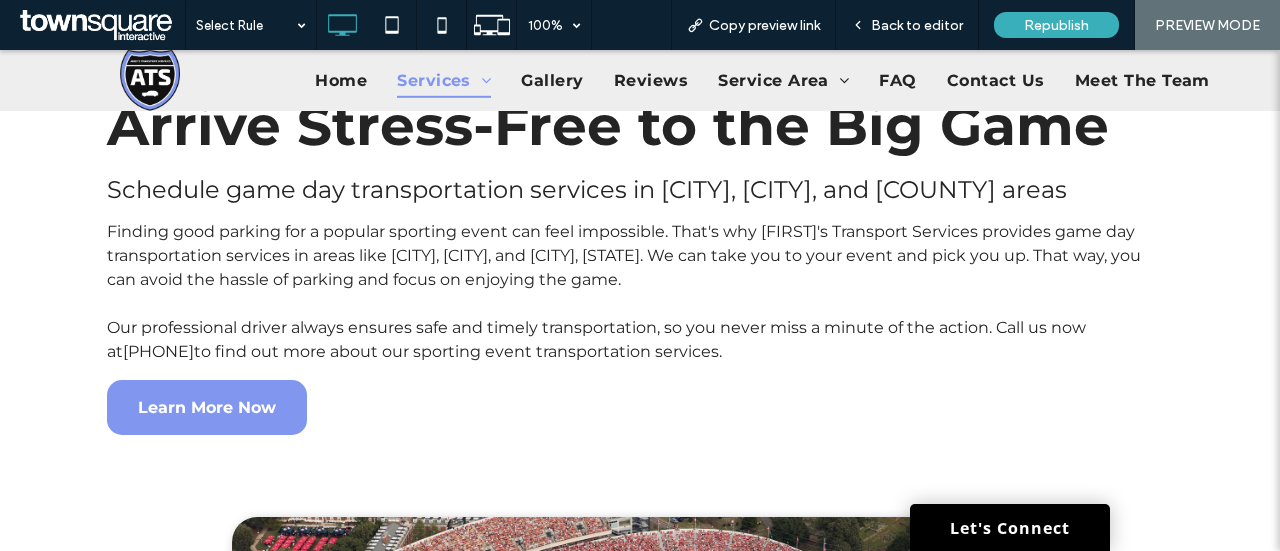 scroll, scrollTop: 194, scrollLeft: 0, axis: vertical 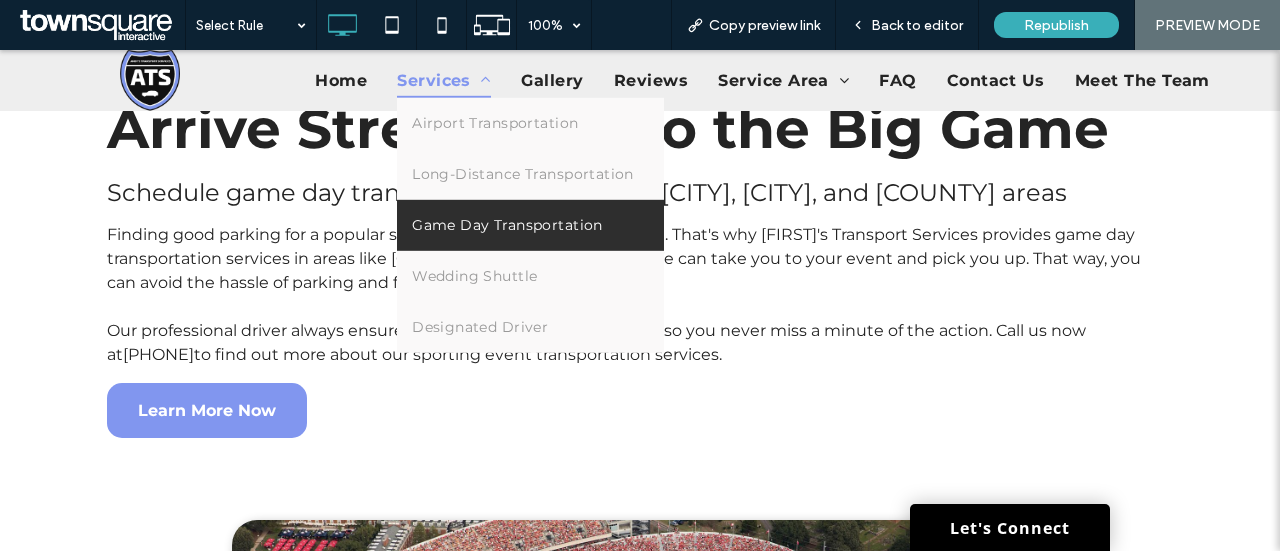 click at bounding box center [481, 79] 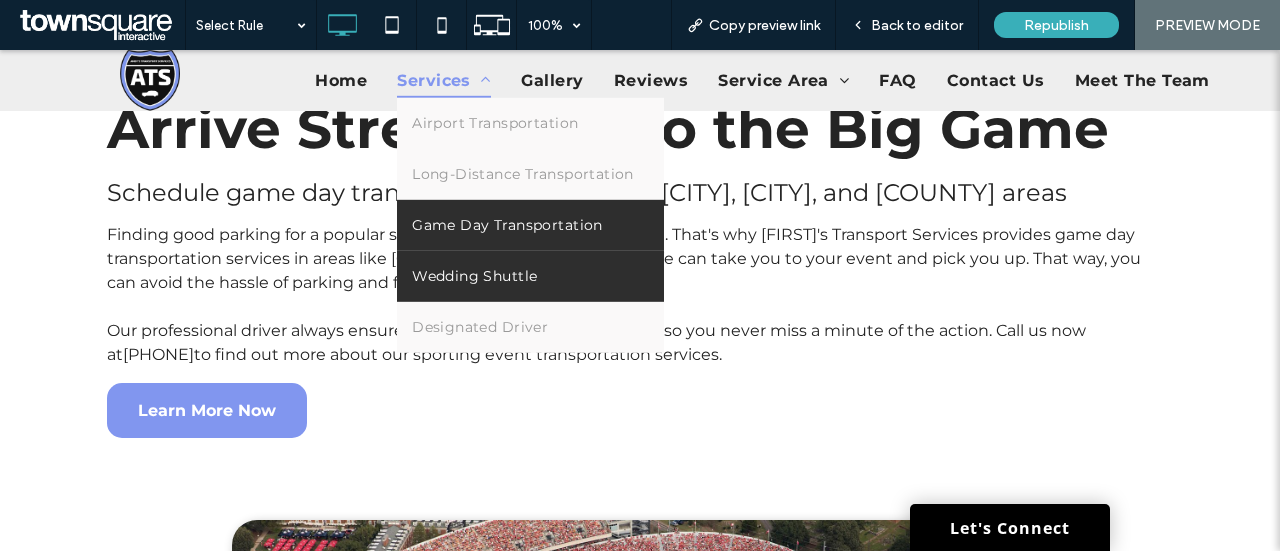 click on "Wedding Shuttle" at bounding box center [474, 276] 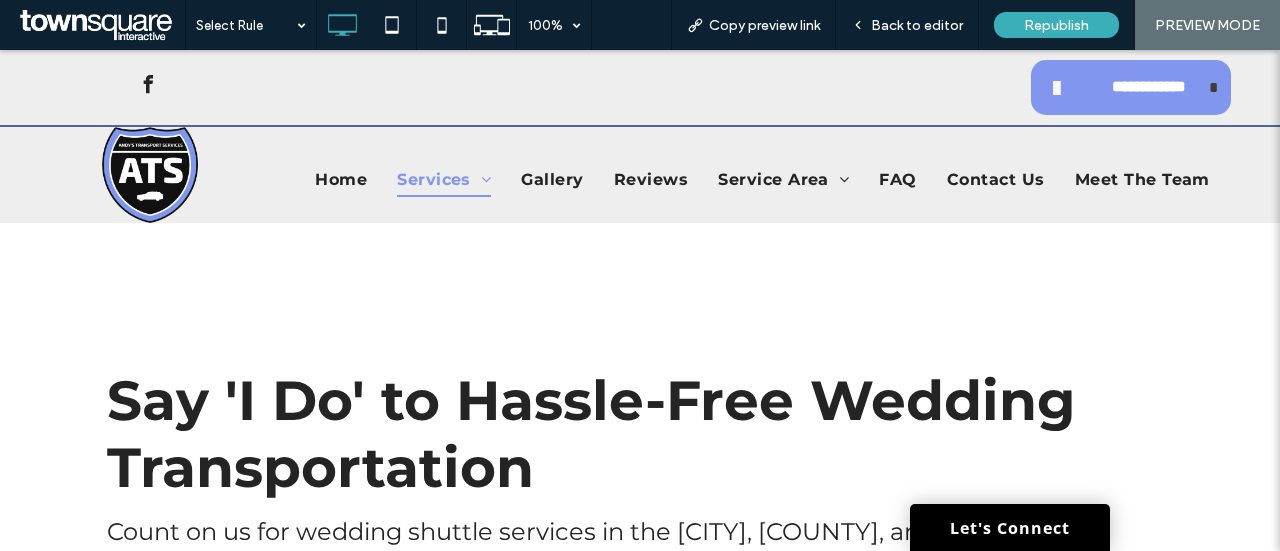 scroll, scrollTop: 0, scrollLeft: 0, axis: both 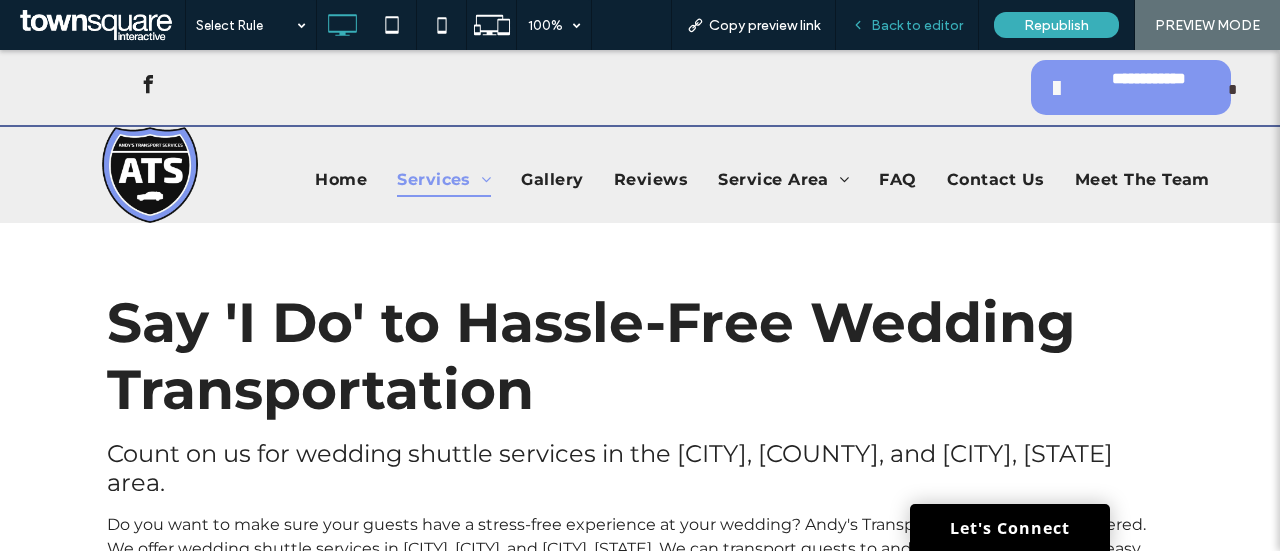 click on "Back to editor" at bounding box center [917, 25] 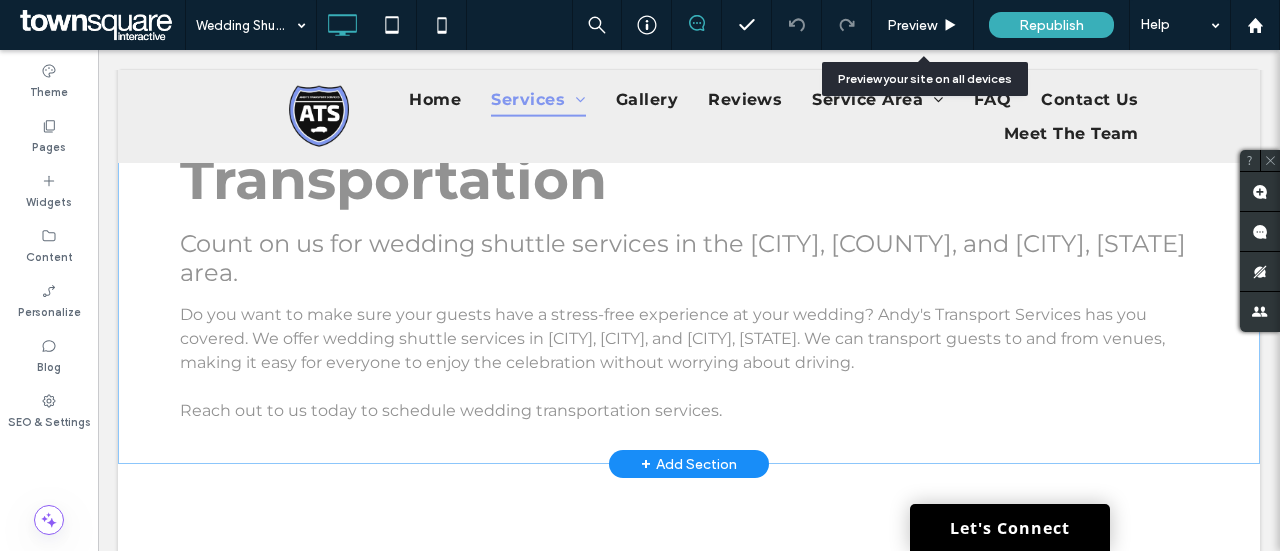 scroll, scrollTop: 200, scrollLeft: 0, axis: vertical 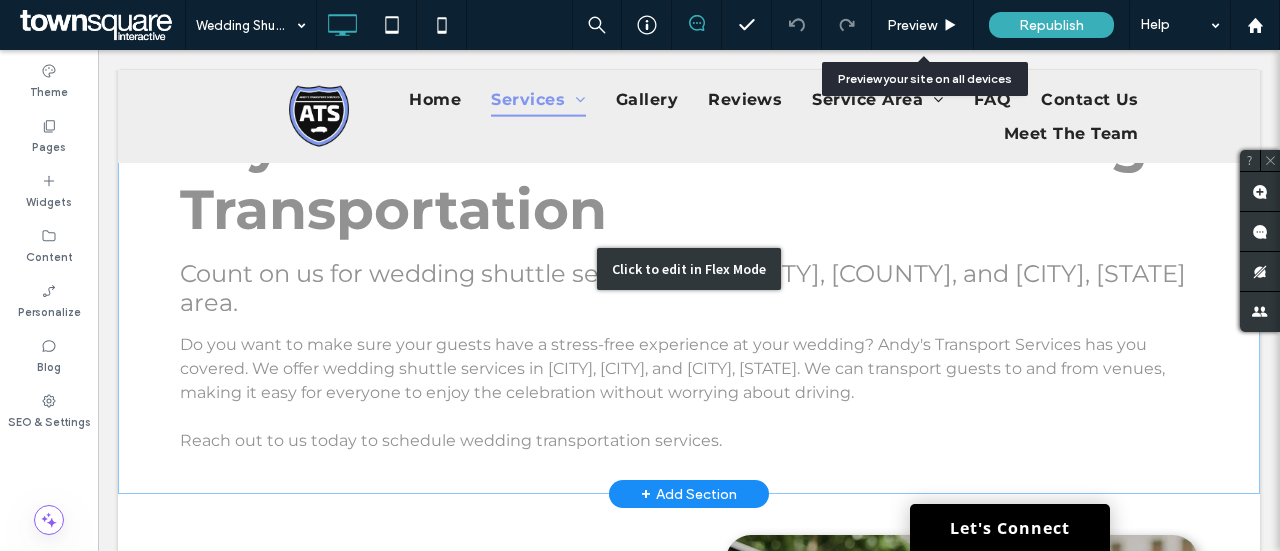 click on "Click to edit in Flex Mode" at bounding box center [689, 268] 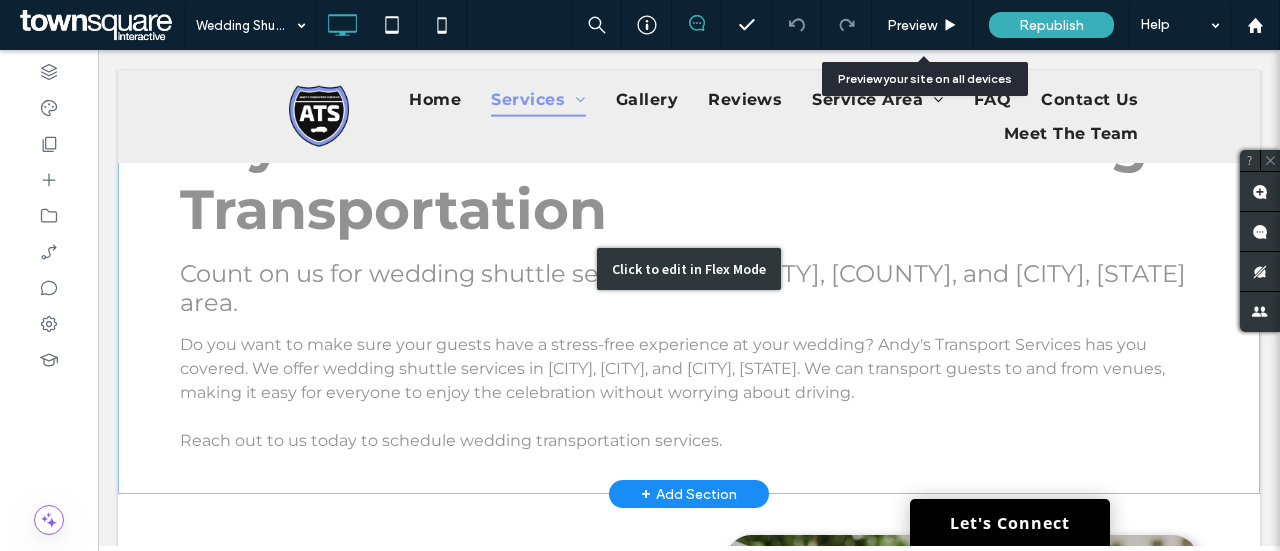 click on "Count on us for wedding shuttle services in the [CITY], [COUNTY], and [CITY], [STATE] area." at bounding box center [683, 288] 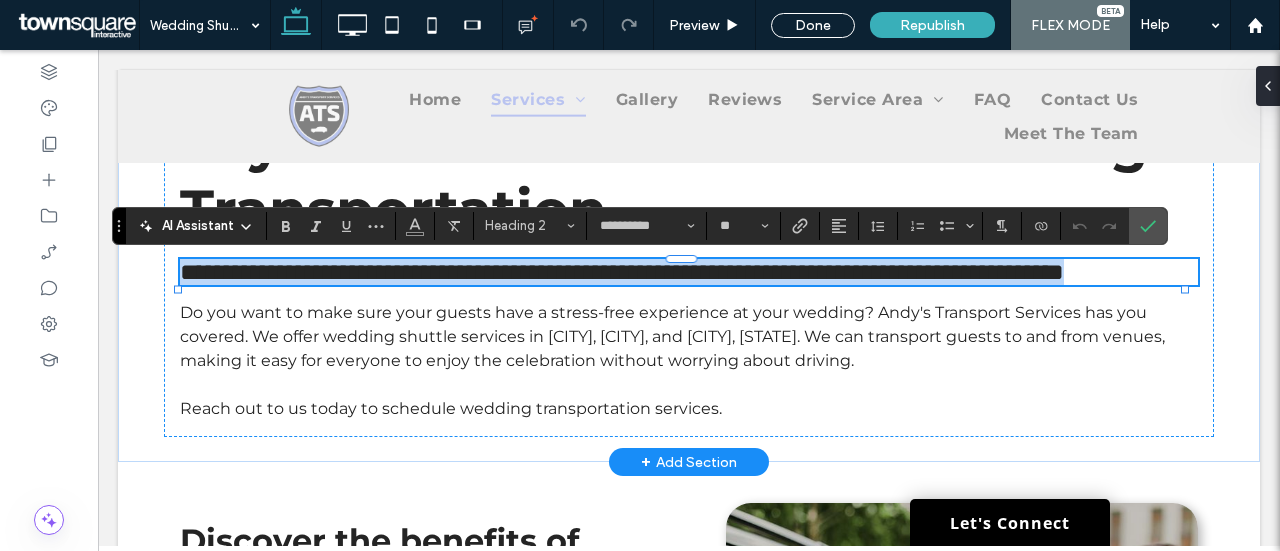 click on "**********" at bounding box center [622, 272] 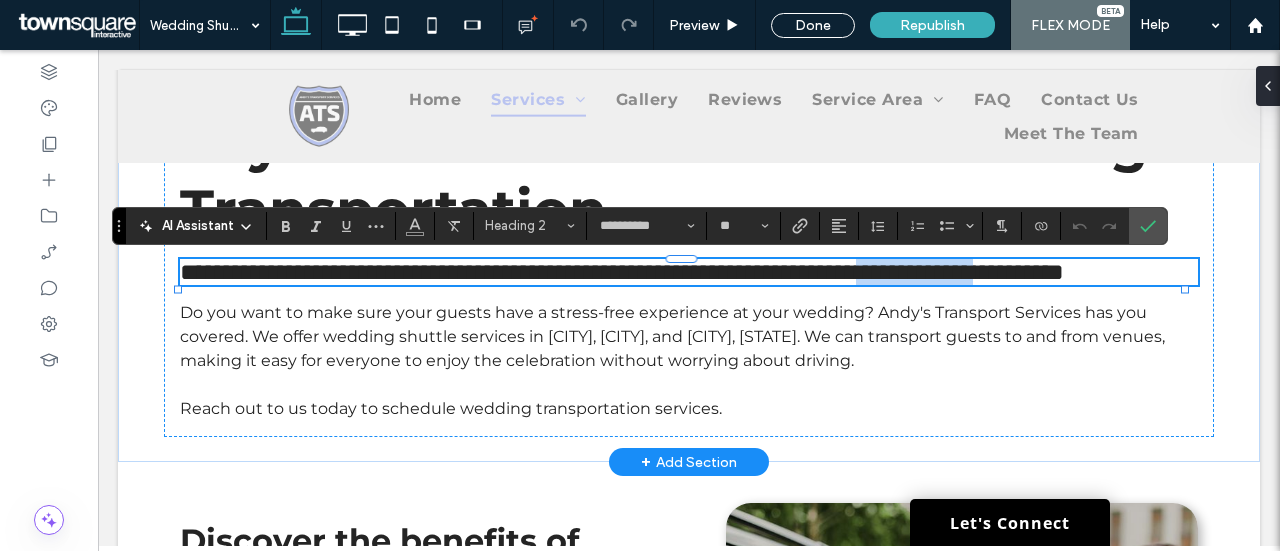 click on "**********" at bounding box center (622, 272) 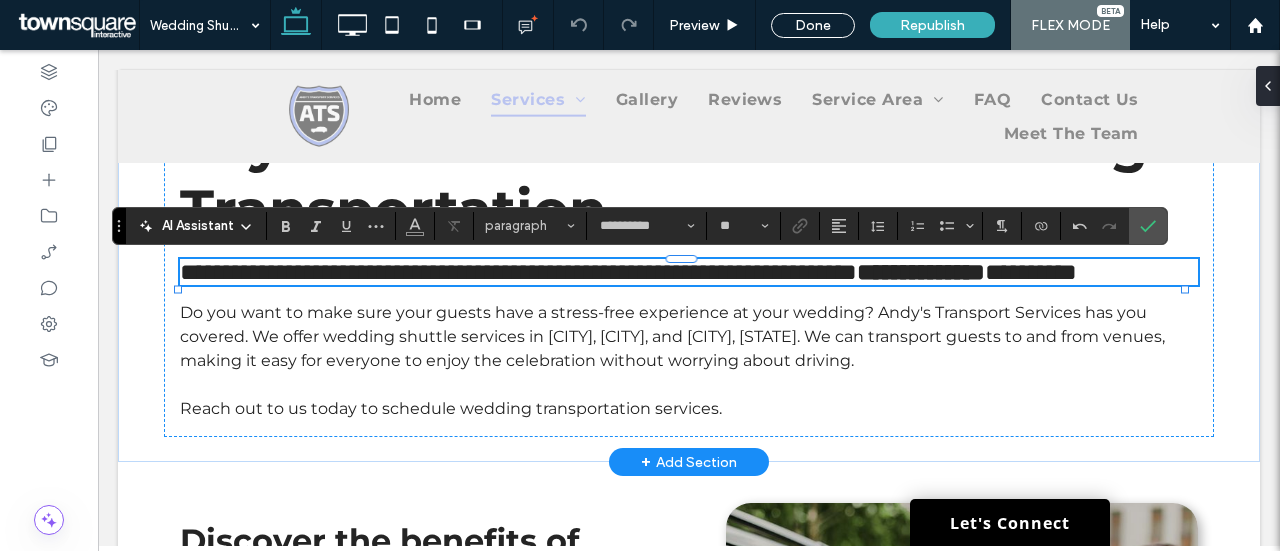 type on "**" 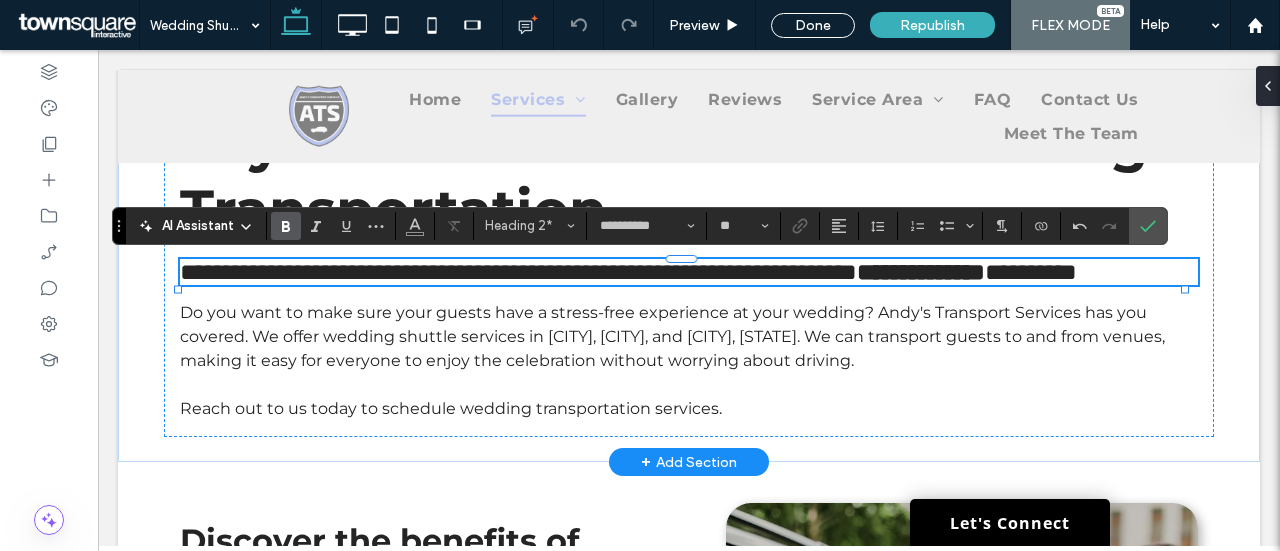 click on "**********" at bounding box center [921, 272] 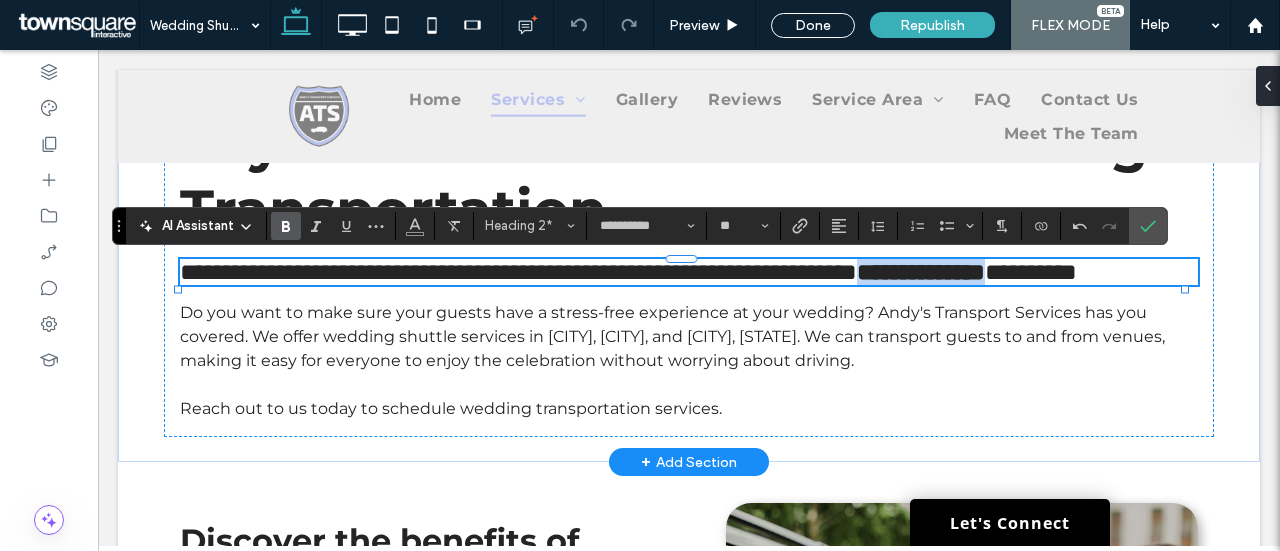 click on "**********" at bounding box center (921, 272) 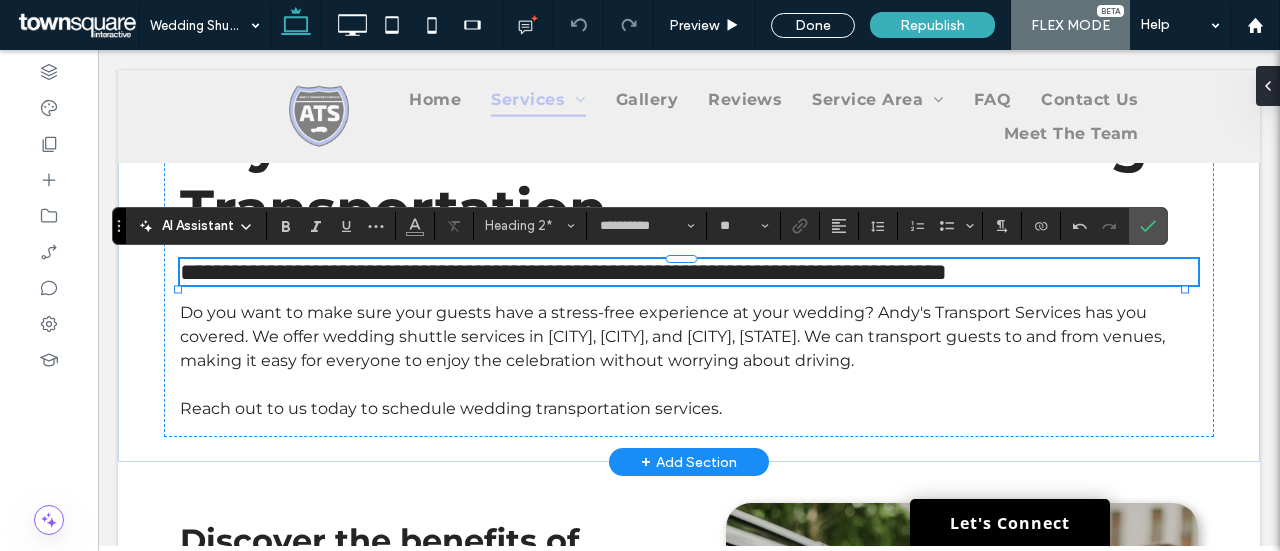 type 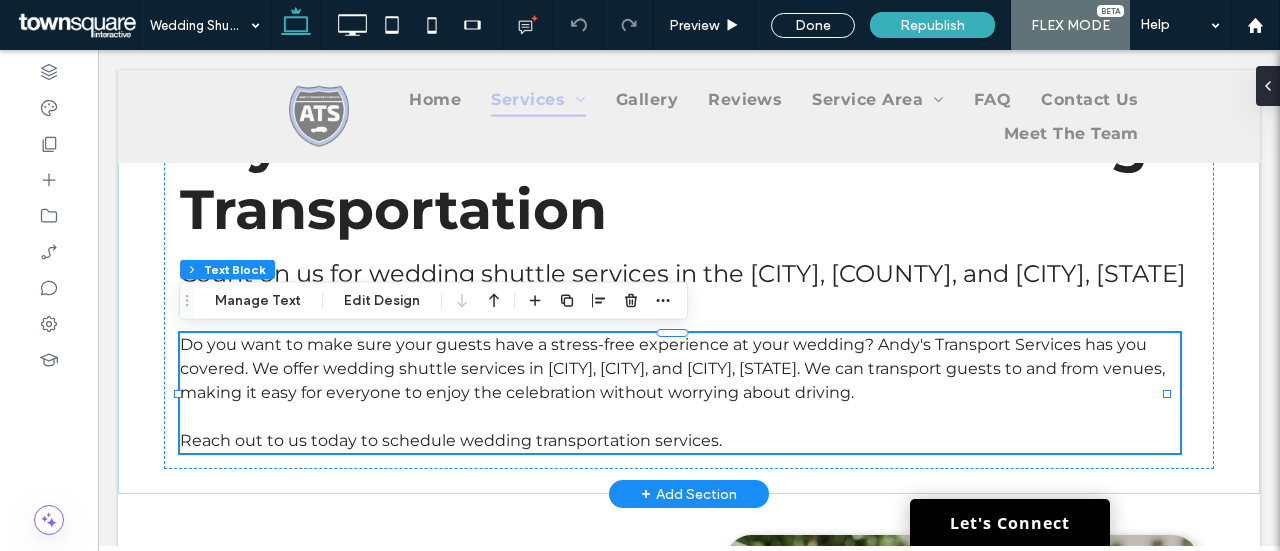 click on "Do you want to make sure your guests have a stress-free experience at your wedding? [FIRST]'s Transport Services has you covered. We offer wedding shuttle services in [CITY], [CITY], and [CITY], [STATE]. We can transport guests to and from venues, making it easy for everyone to enjoy the celebration without worrying about driving. Reach out to us today to schedule wedding transportation services." at bounding box center [680, 393] 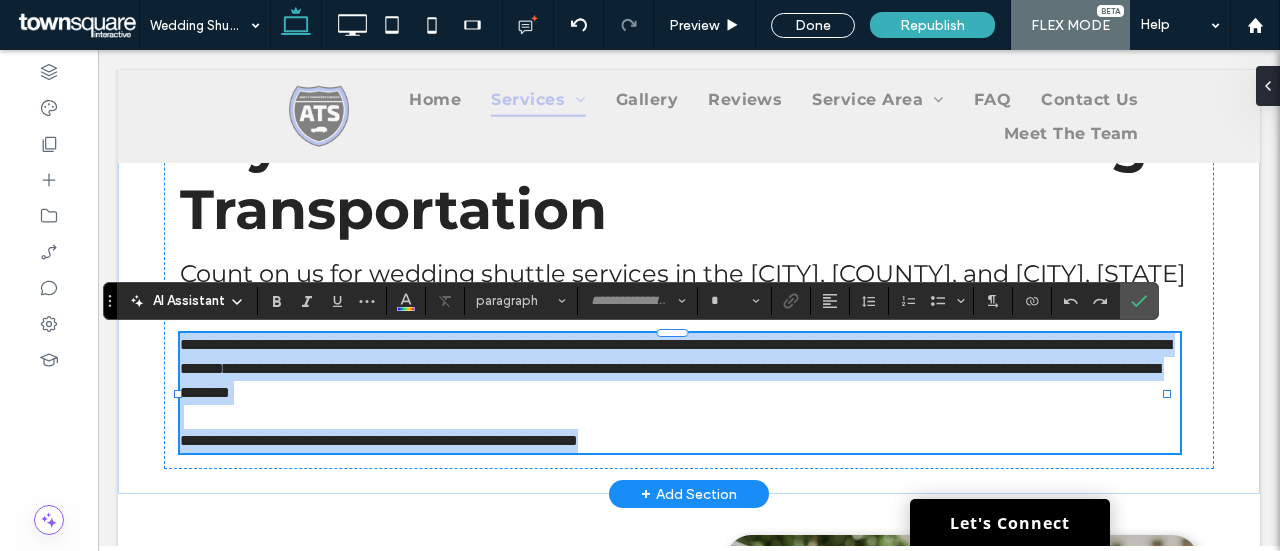 type on "**********" 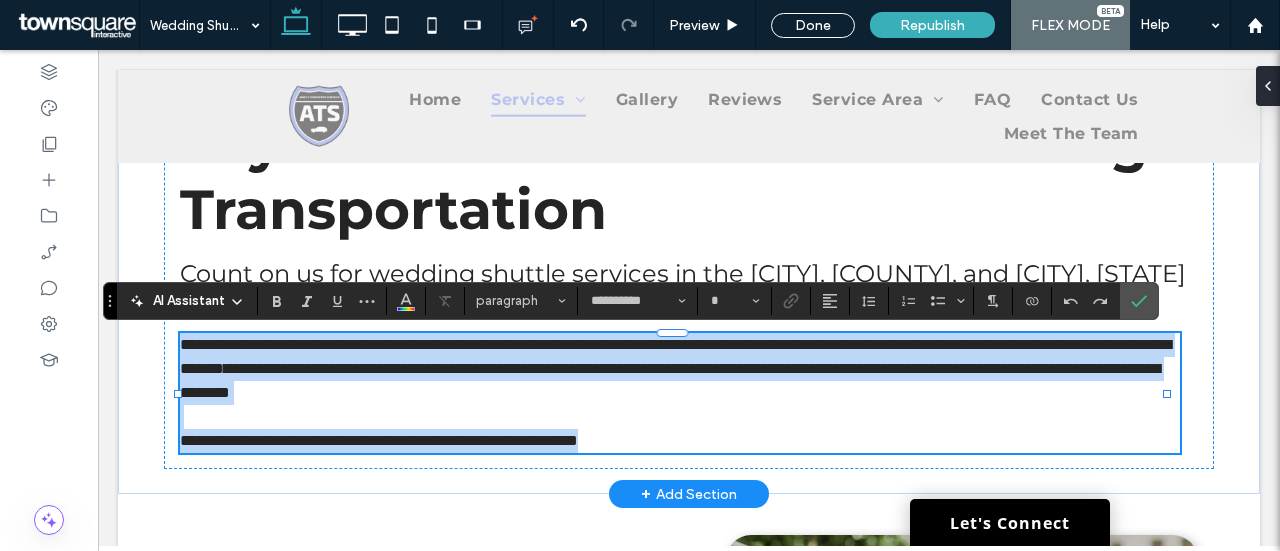 type on "**" 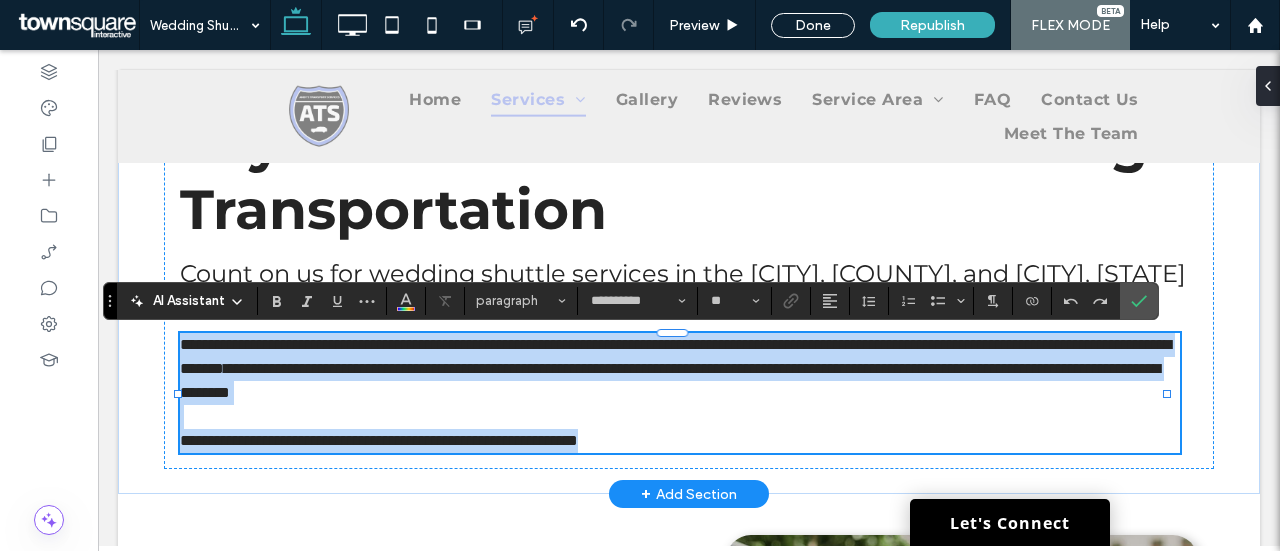 click on "**********" at bounding box center [332, 368] 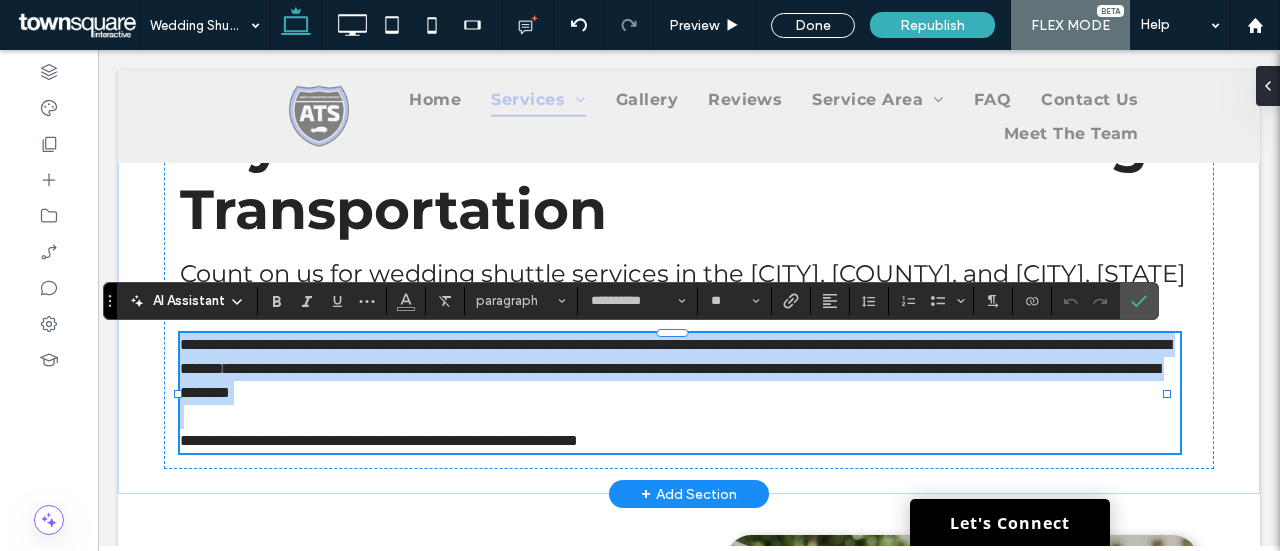 click on "**********" at bounding box center (332, 368) 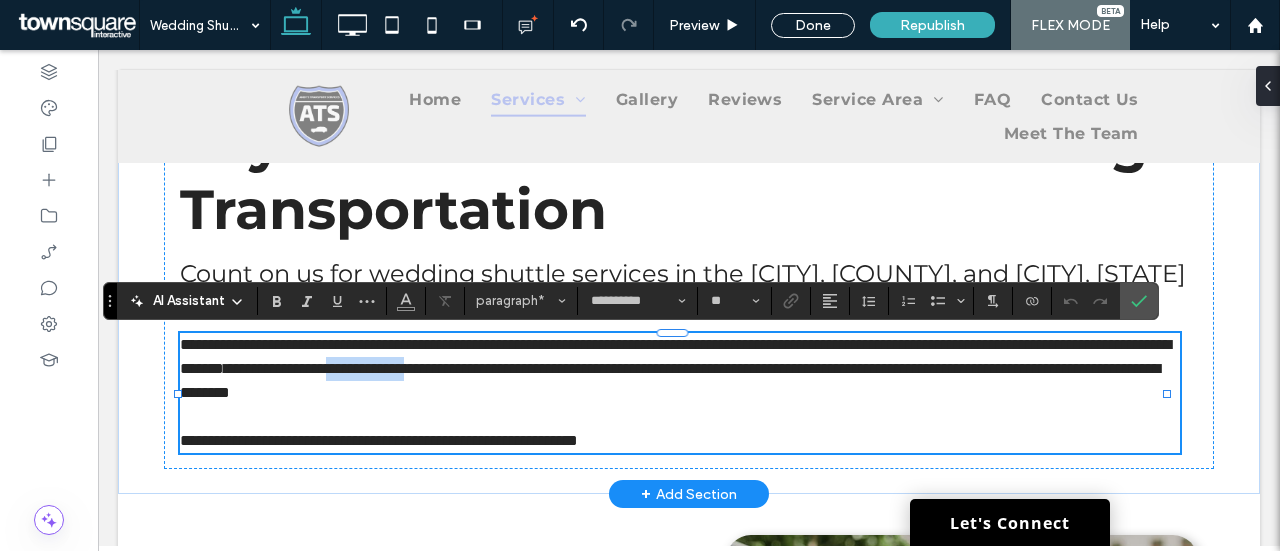 click on "**********" at bounding box center (332, 368) 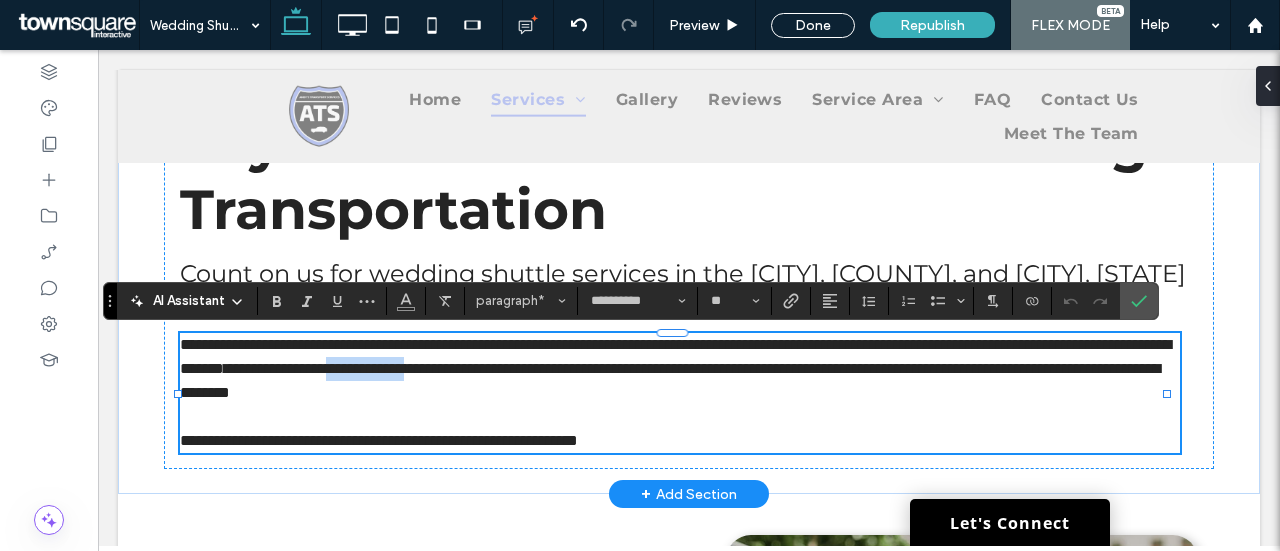 type 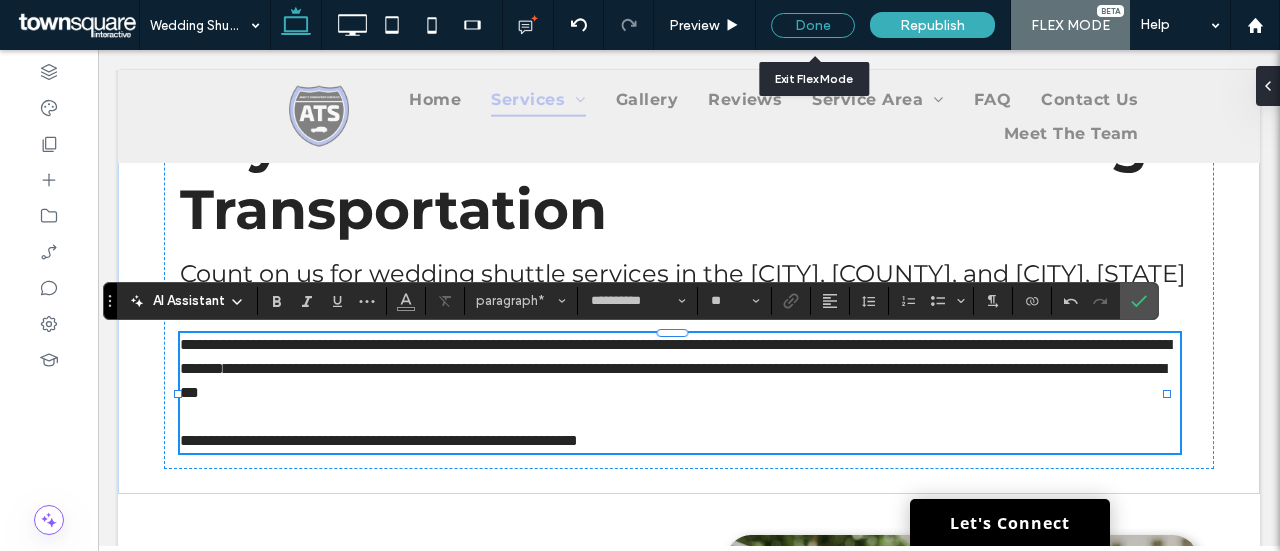 click on "Done" at bounding box center (813, 25) 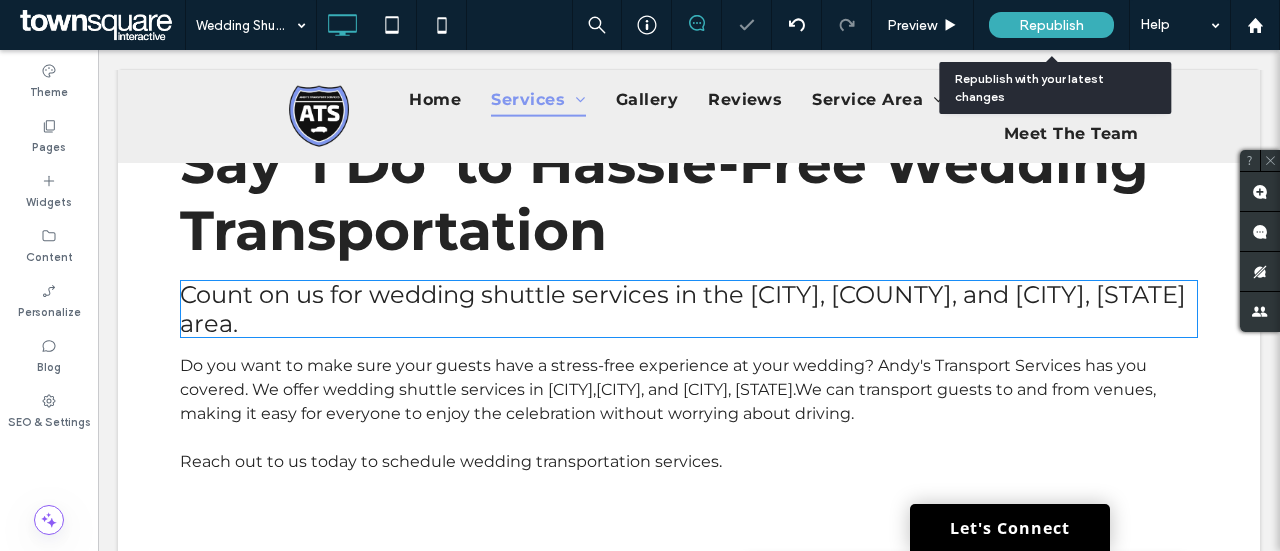 click on "Republish" at bounding box center [1051, 25] 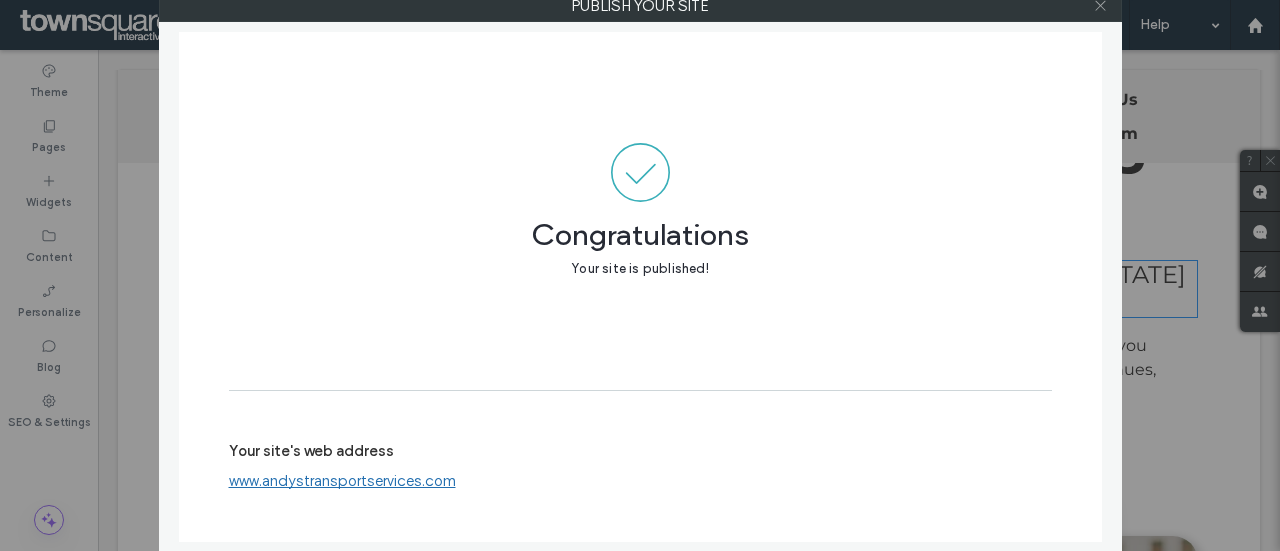 click 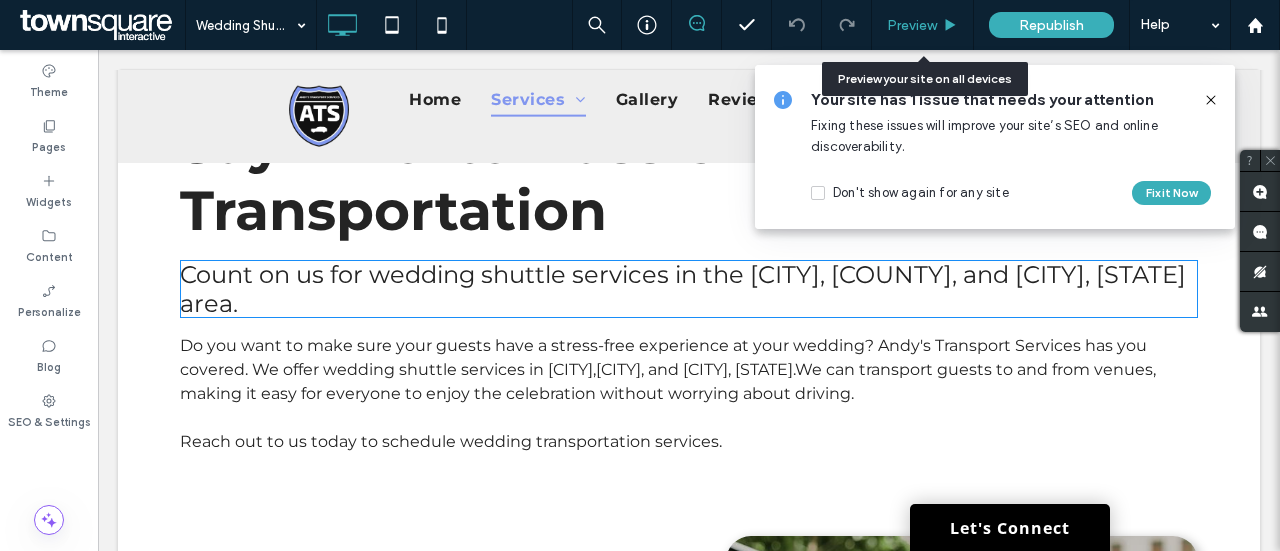 click on "Preview" at bounding box center (923, 25) 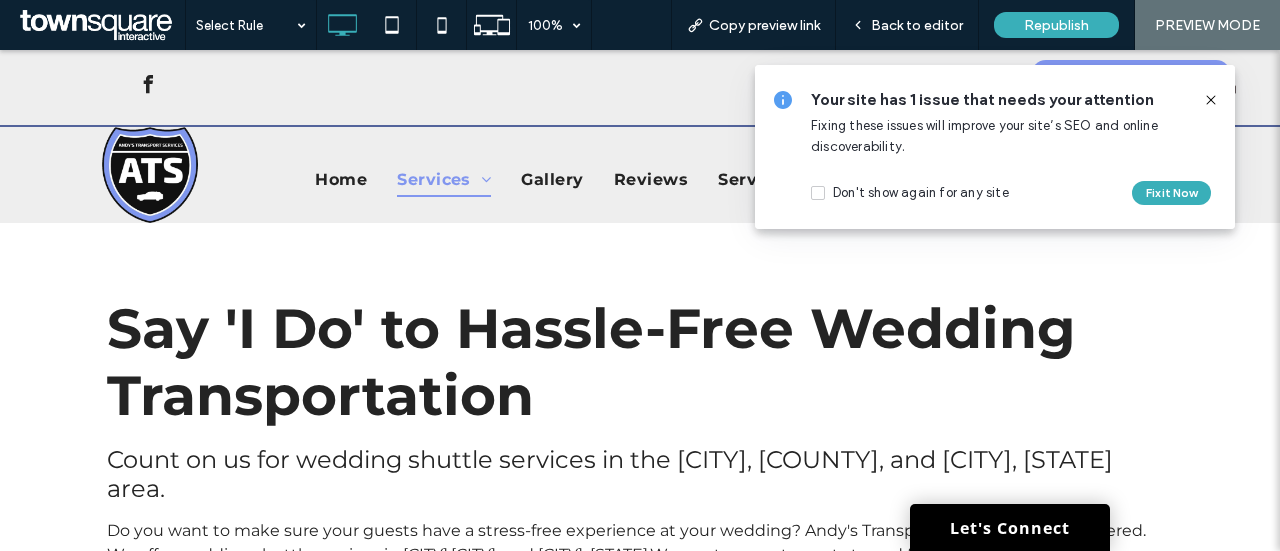 scroll, scrollTop: 0, scrollLeft: 0, axis: both 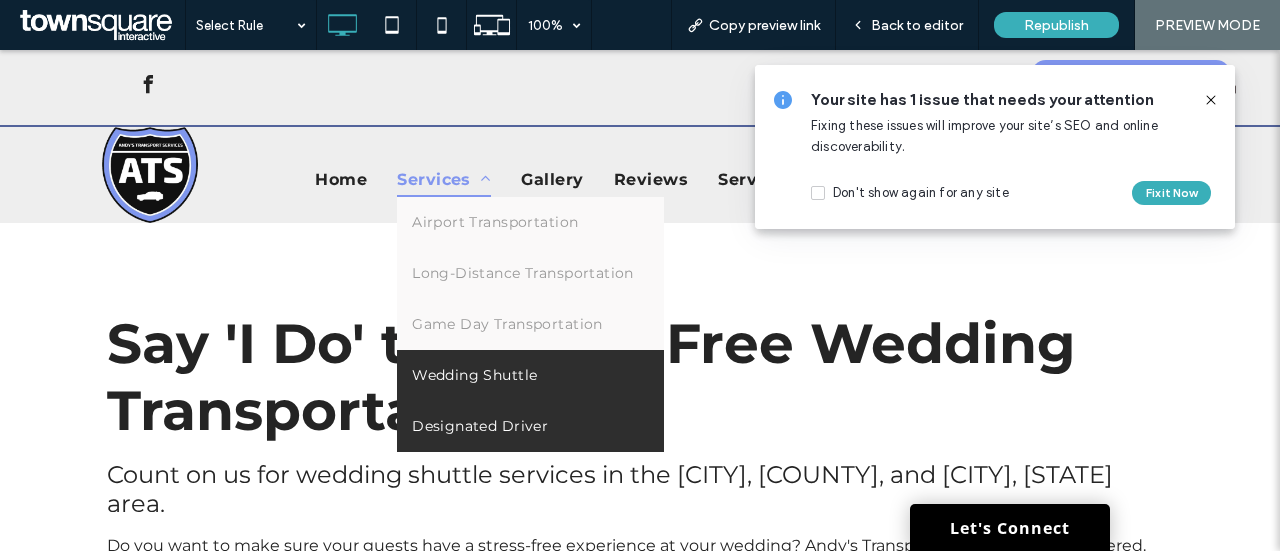 drag, startPoint x: 471, startPoint y: 424, endPoint x: 480, endPoint y: 468, distance: 44.911022 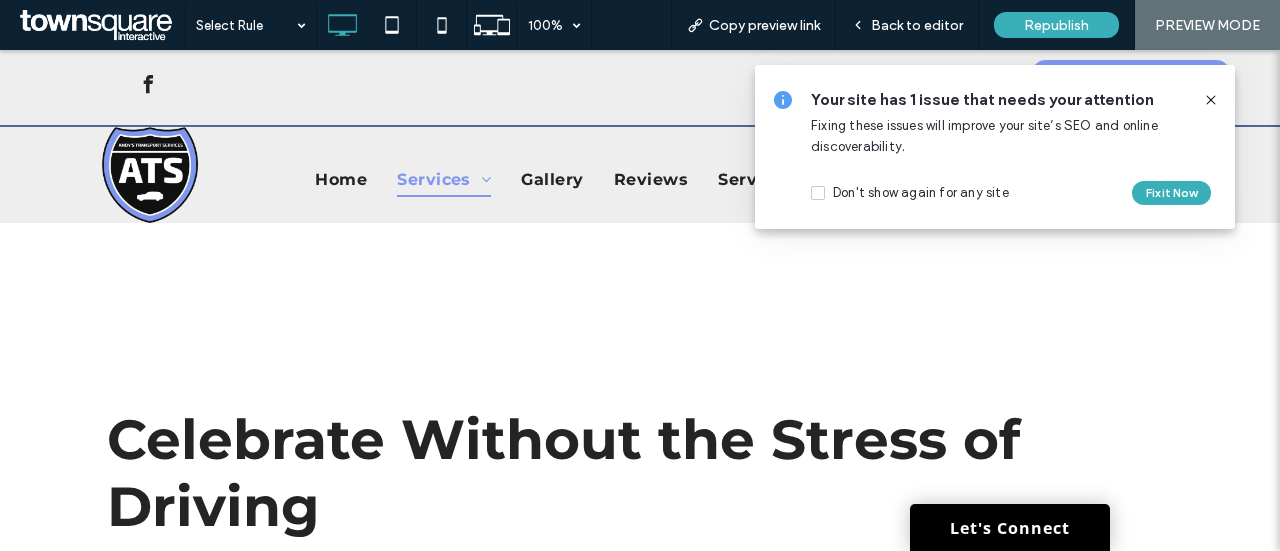 scroll, scrollTop: 0, scrollLeft: 0, axis: both 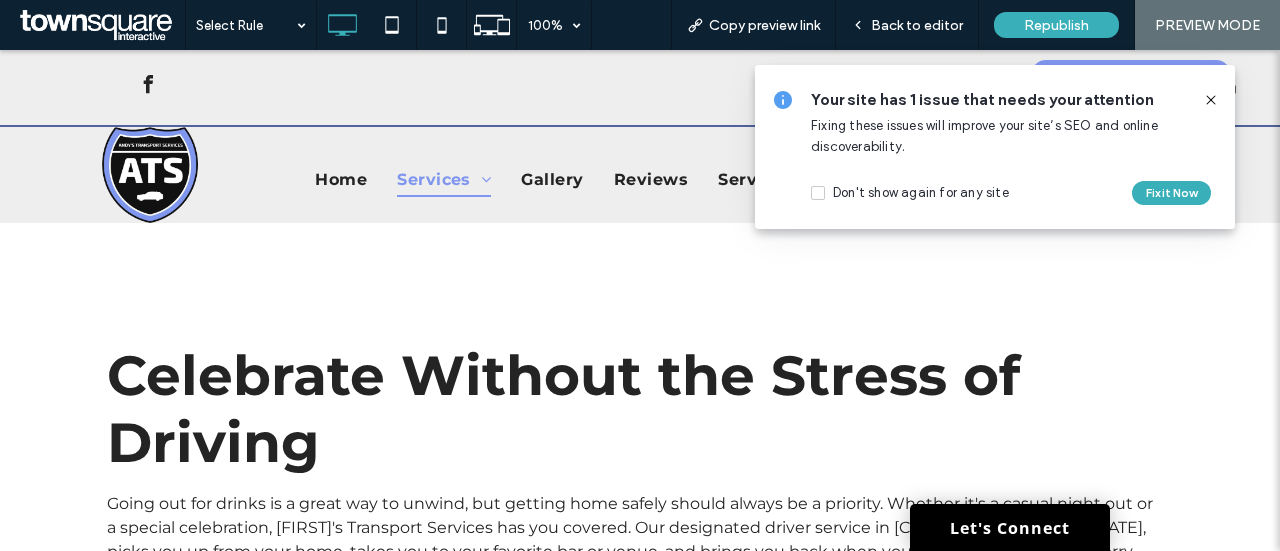 drag, startPoint x: 1214, startPoint y: 100, endPoint x: 1113, endPoint y: 121, distance: 103.16007 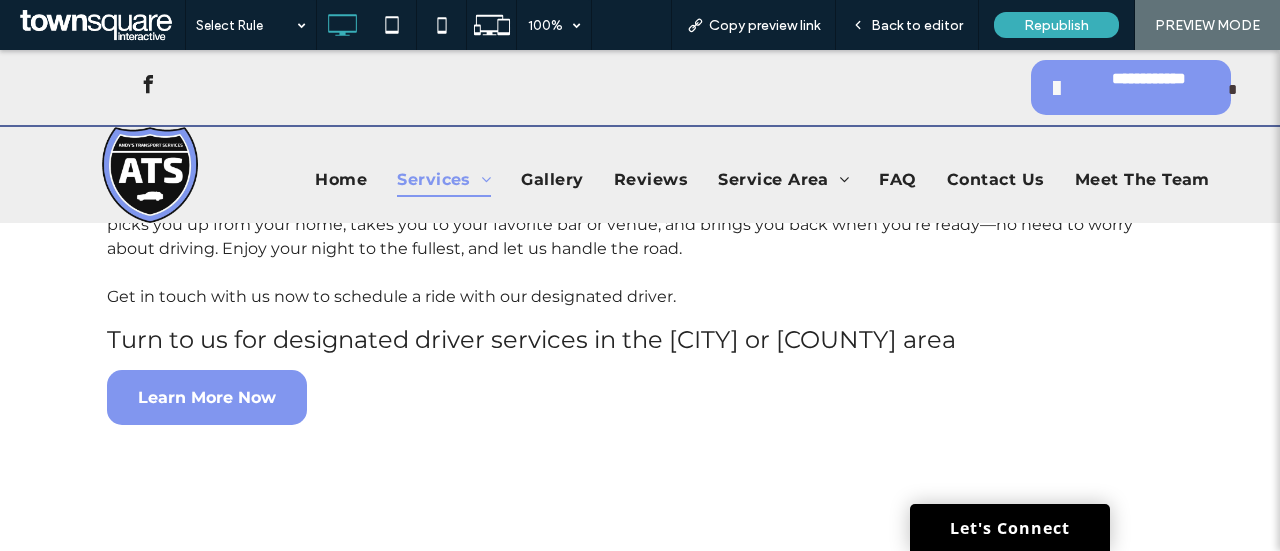 scroll, scrollTop: 300, scrollLeft: 0, axis: vertical 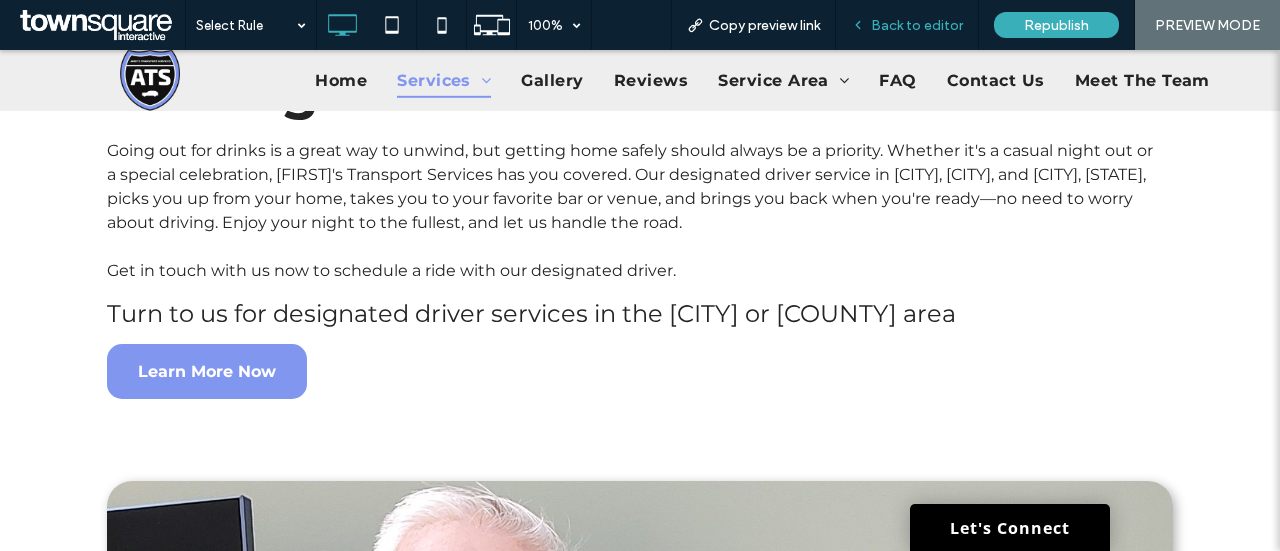 click on "Back to editor" at bounding box center [917, 25] 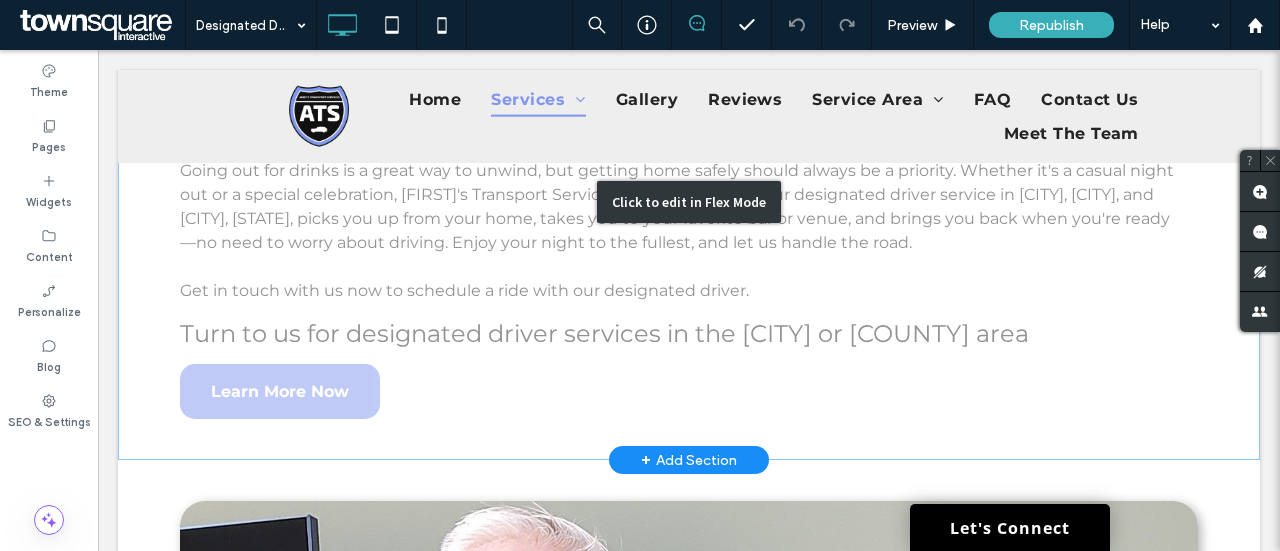 click on "Click to edit in Flex Mode" at bounding box center [689, 201] 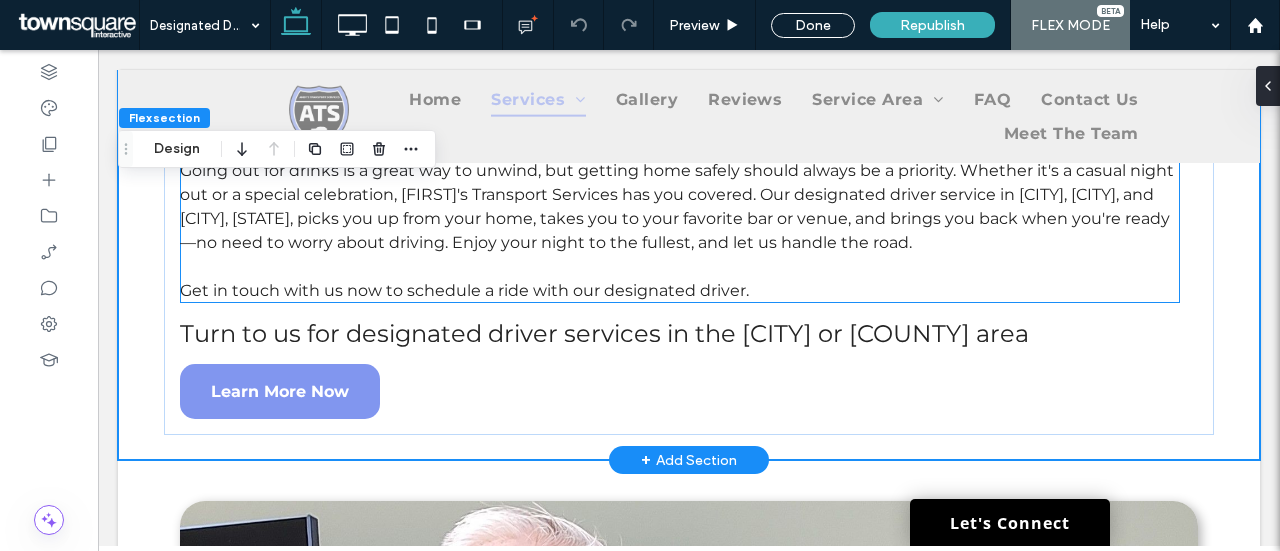 click on "Going out for drinks is a great way to unwind, but getting home safely should always be a priority. Whether it's a casual night out or a special celebration, [FIRST]'s Transport Services has you covered. Our designated driver service in [CITY], [CITY], and [CITY], [STATE], picks you up from your home, takes you to your favorite bar or venue, and brings you back when you're ready—no need to worry about driving. Enjoy your night to the fullest, and let us handle the road." at bounding box center (677, 206) 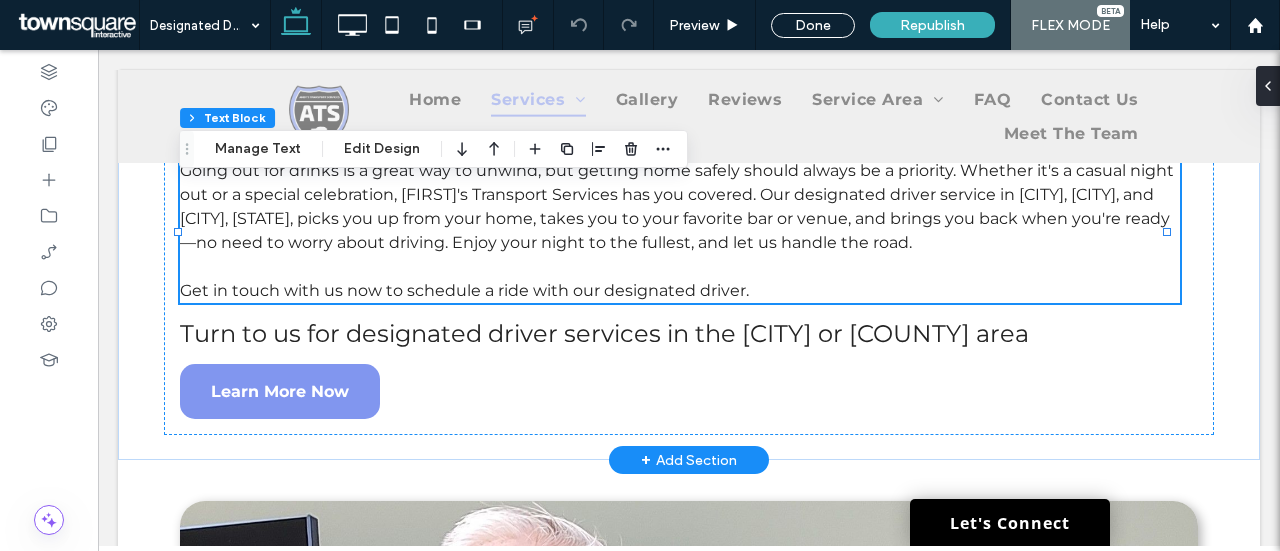 click on "Going out for drinks is a great way to unwind, but getting home safely should always be a priority. Whether it's a casual night out or a special celebration, Andy's Transport Services has you covered. Our designated driver service in [CITY], [CITY], and [CITY], [STATE], picks you up from your home, takes you to your favorite bar or venue, and brings you back when you're ready—no need to worry about driving. Enjoy your night to the fullest, and let us handle the road. Get in touch with us now to schedule a ride with our designated driver." at bounding box center [680, 231] 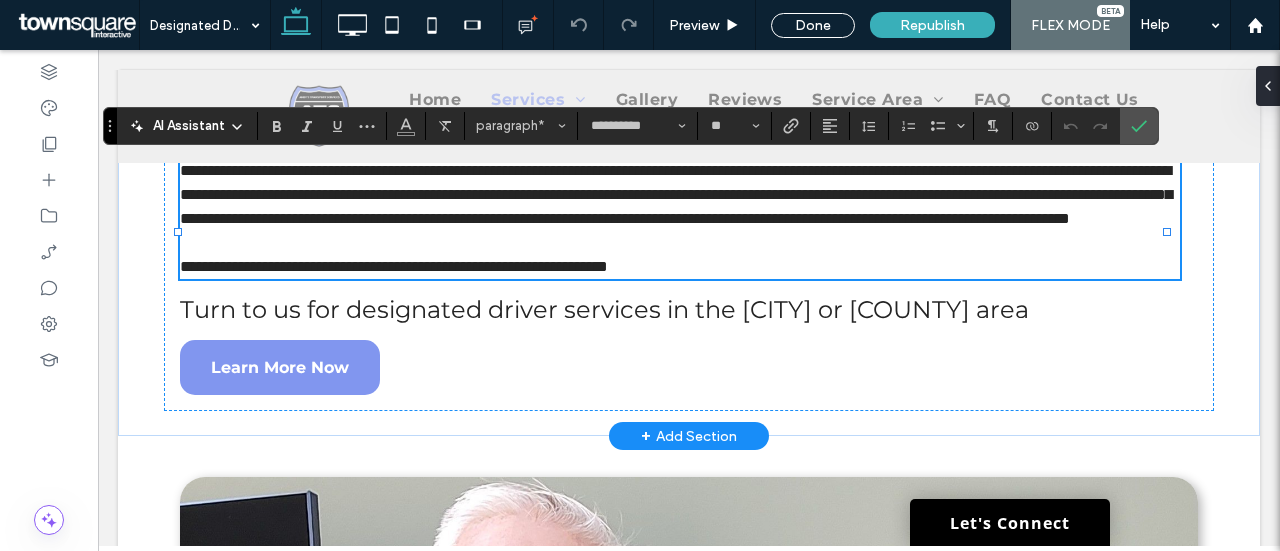 click on "**********" at bounding box center [676, 194] 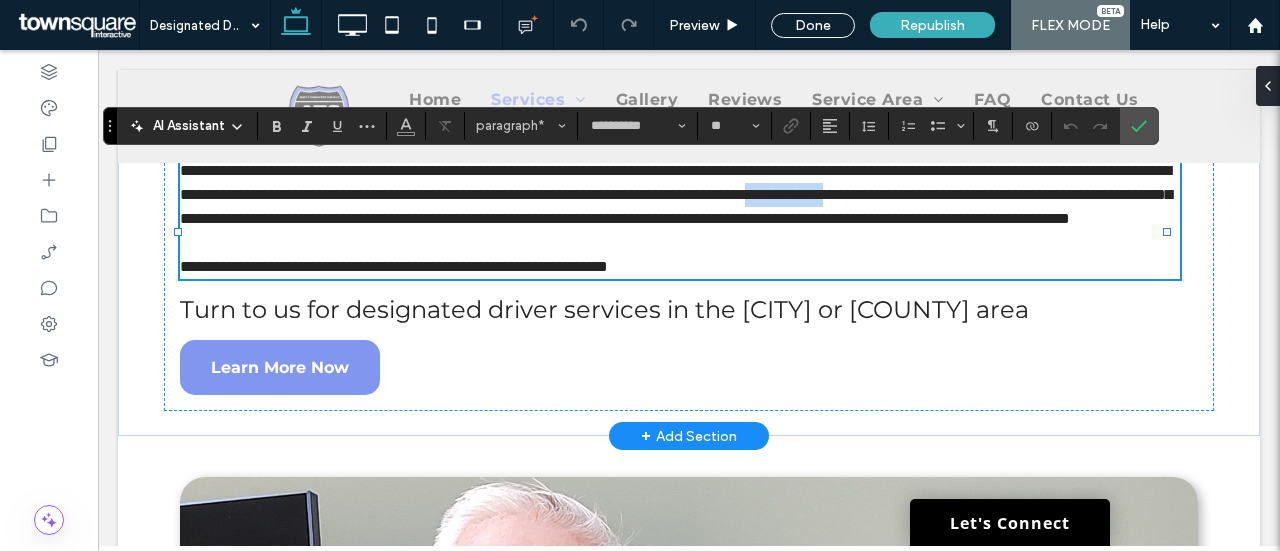 click on "**********" at bounding box center [676, 194] 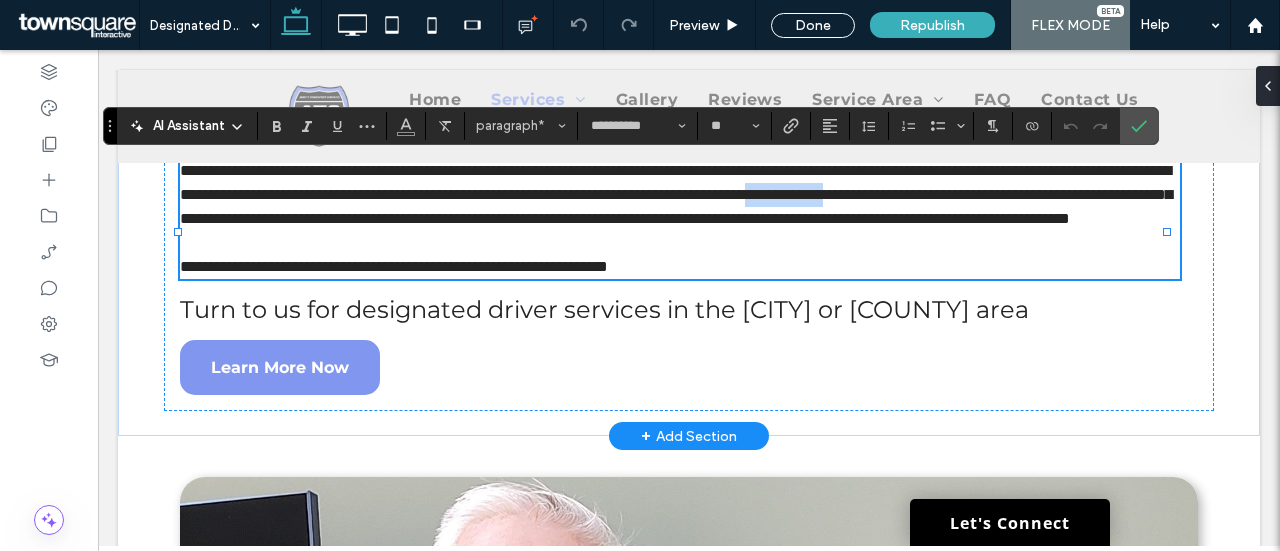type 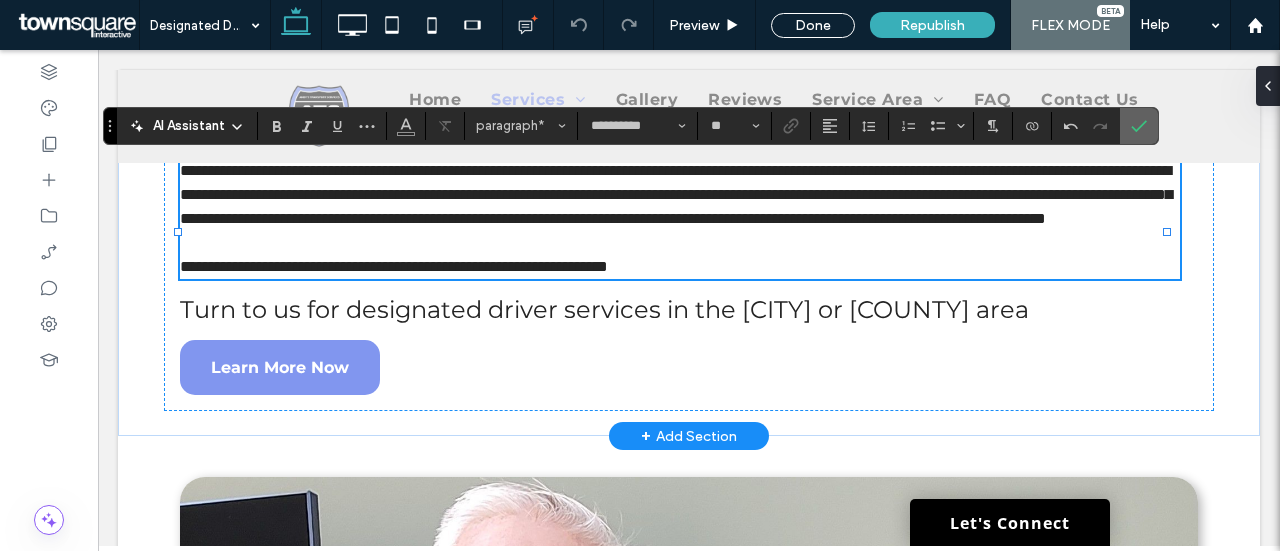 click at bounding box center (1135, 126) 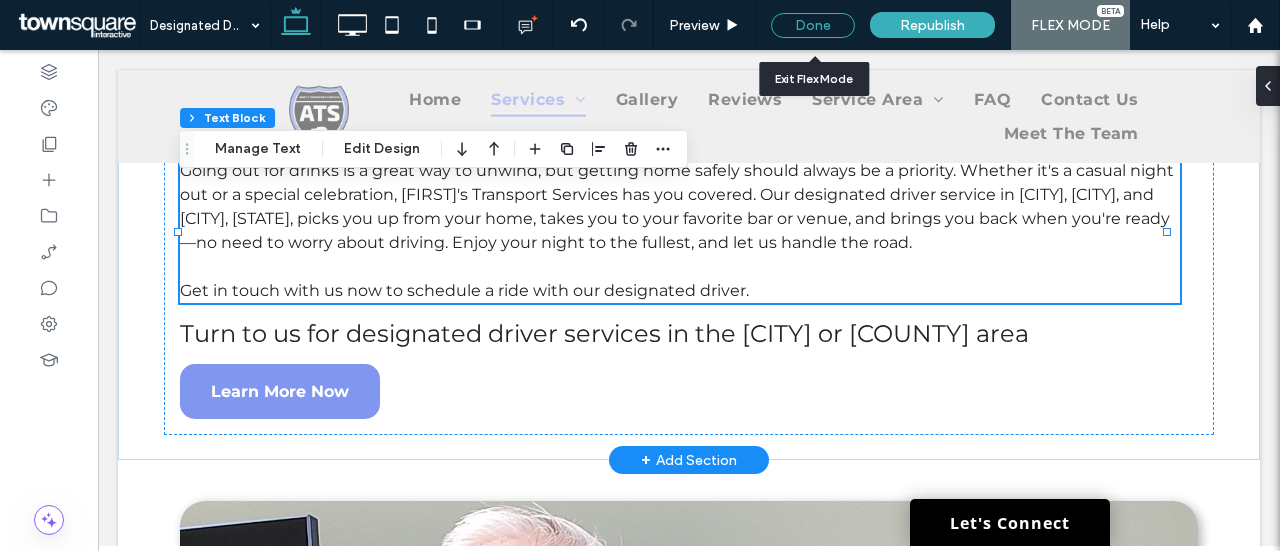 click on "Done" at bounding box center [813, 25] 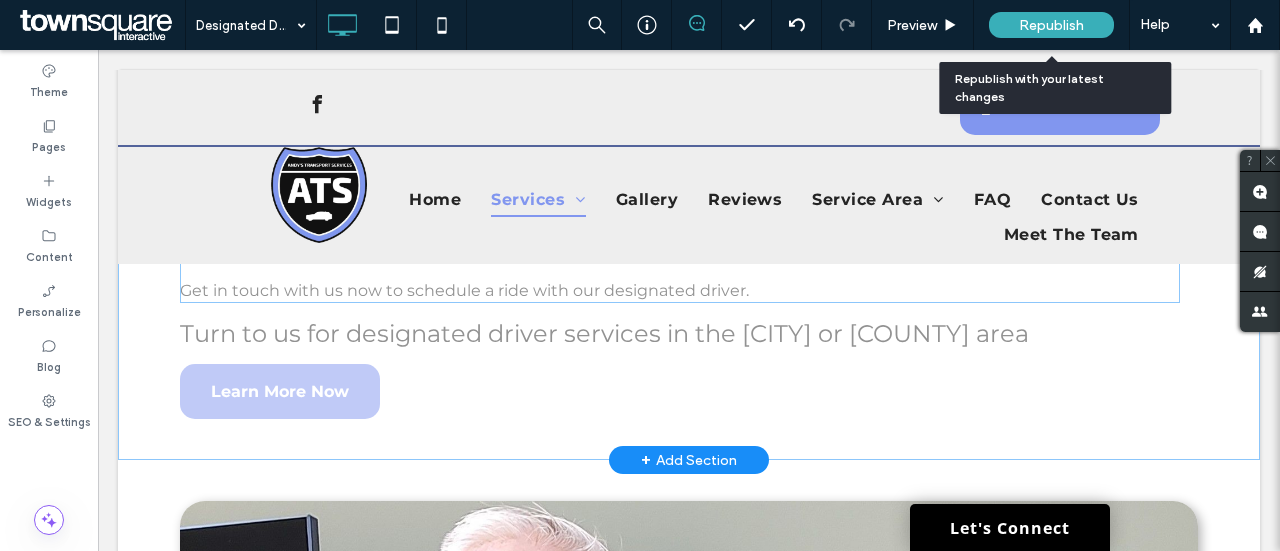 click on "Republish" at bounding box center (1051, 25) 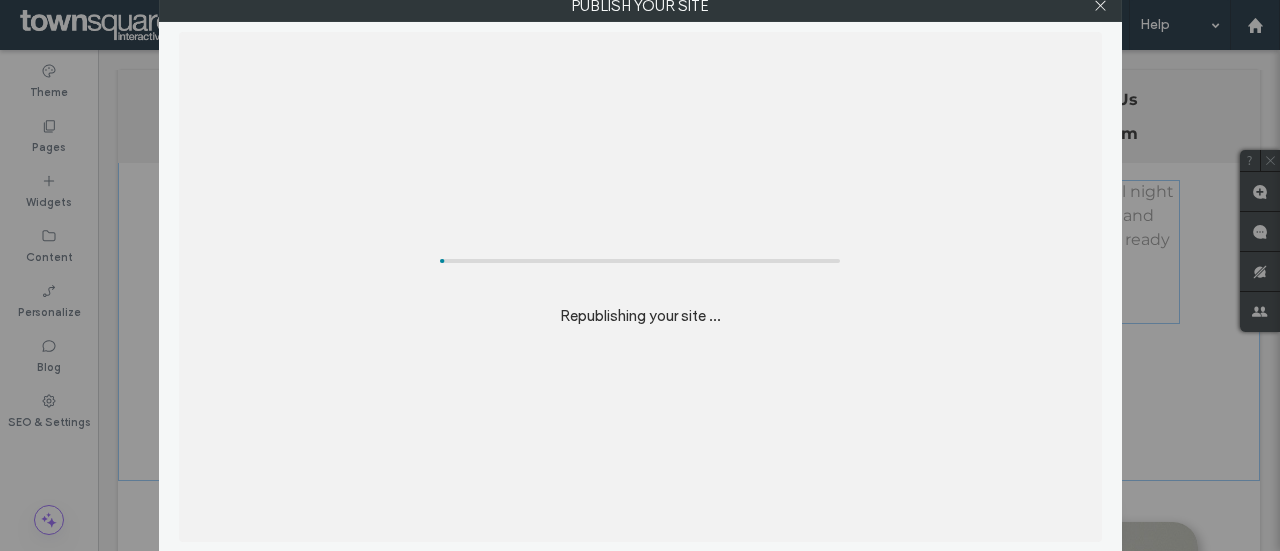scroll, scrollTop: 320, scrollLeft: 0, axis: vertical 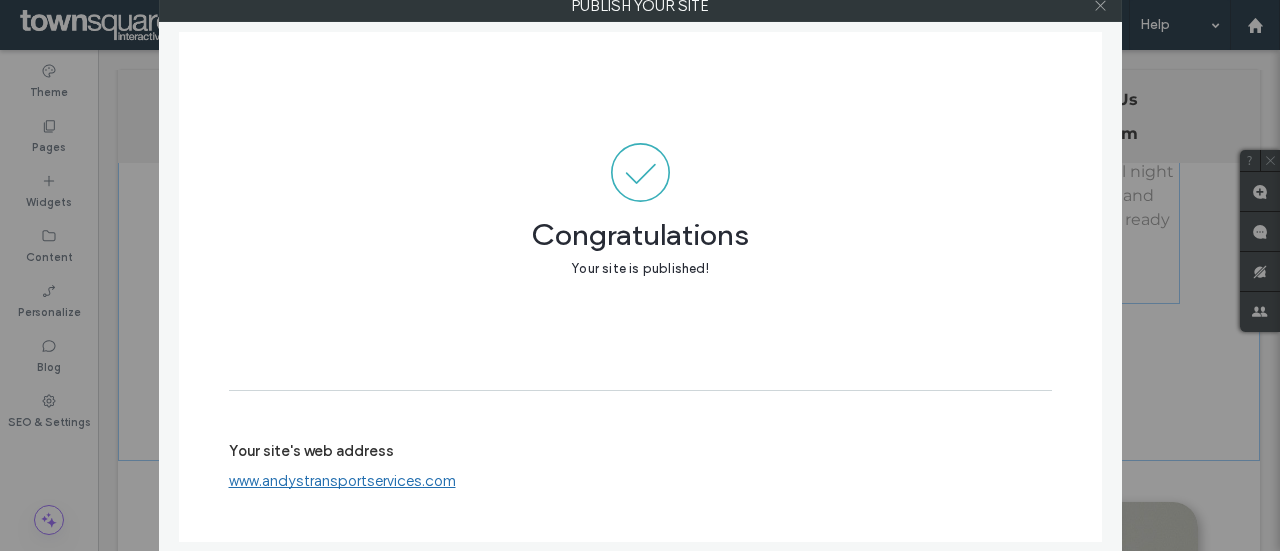 click 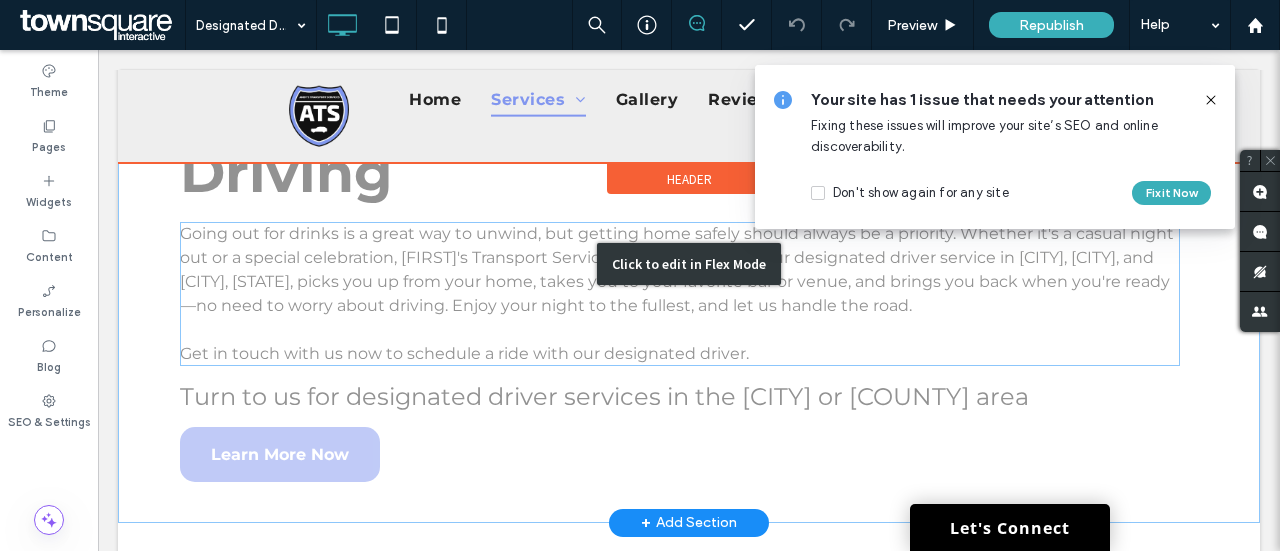 scroll, scrollTop: 220, scrollLeft: 0, axis: vertical 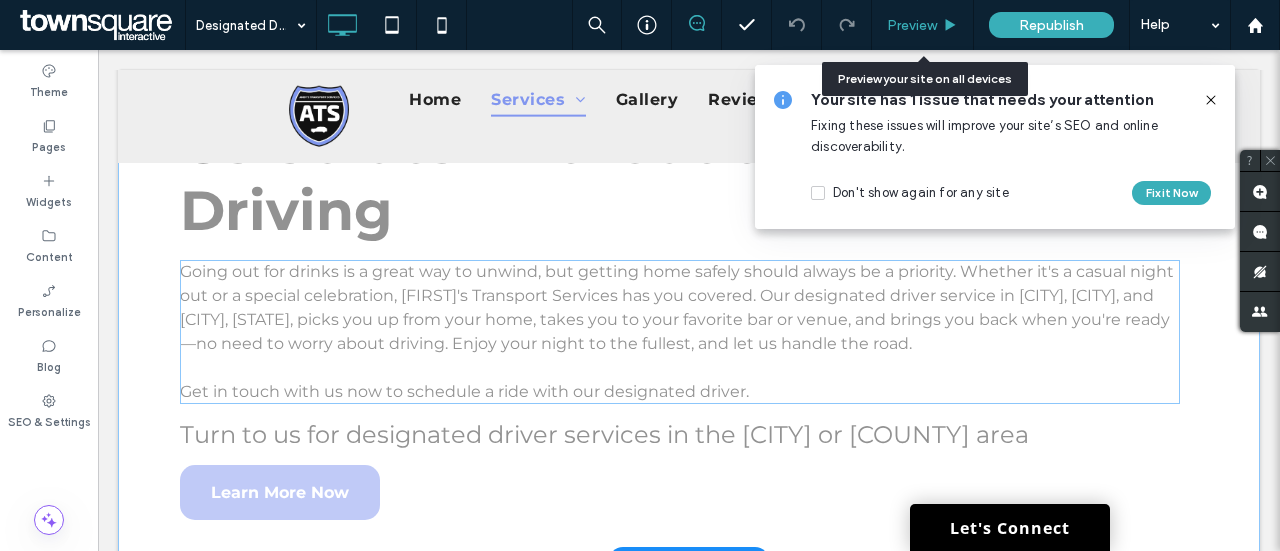 drag, startPoint x: 938, startPoint y: 27, endPoint x: 764, endPoint y: 3, distance: 175.64737 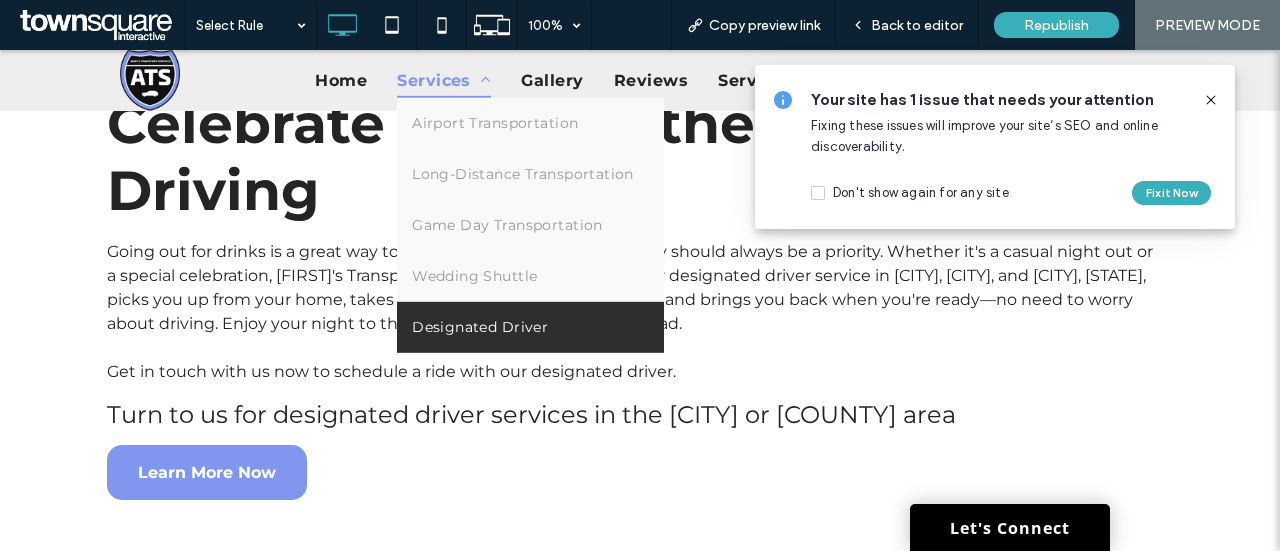 click on "Services" at bounding box center (444, 80) 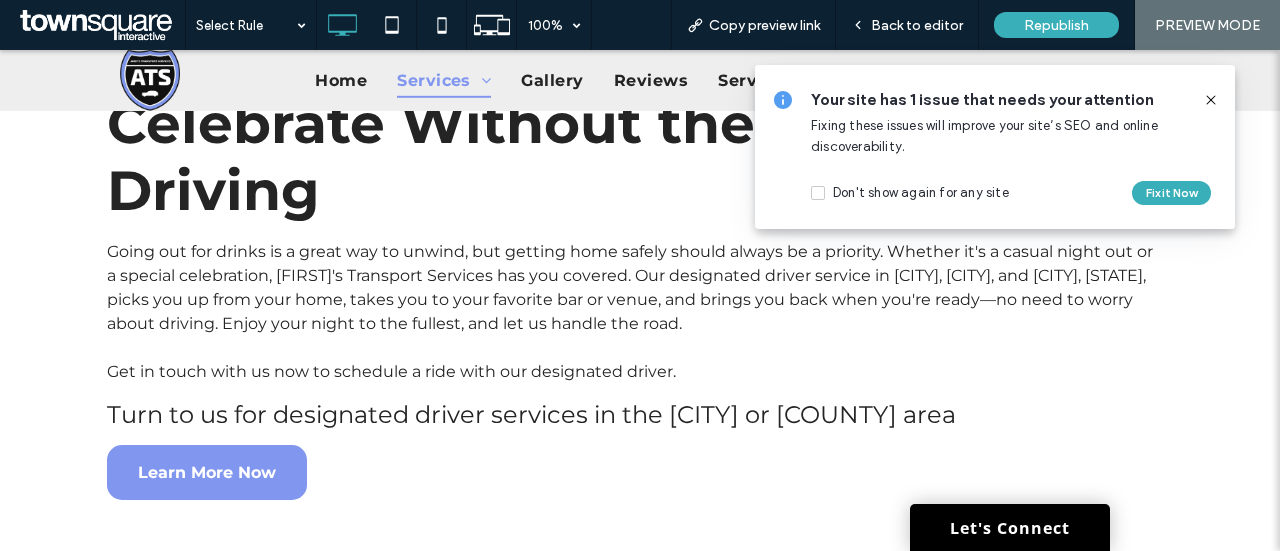 click 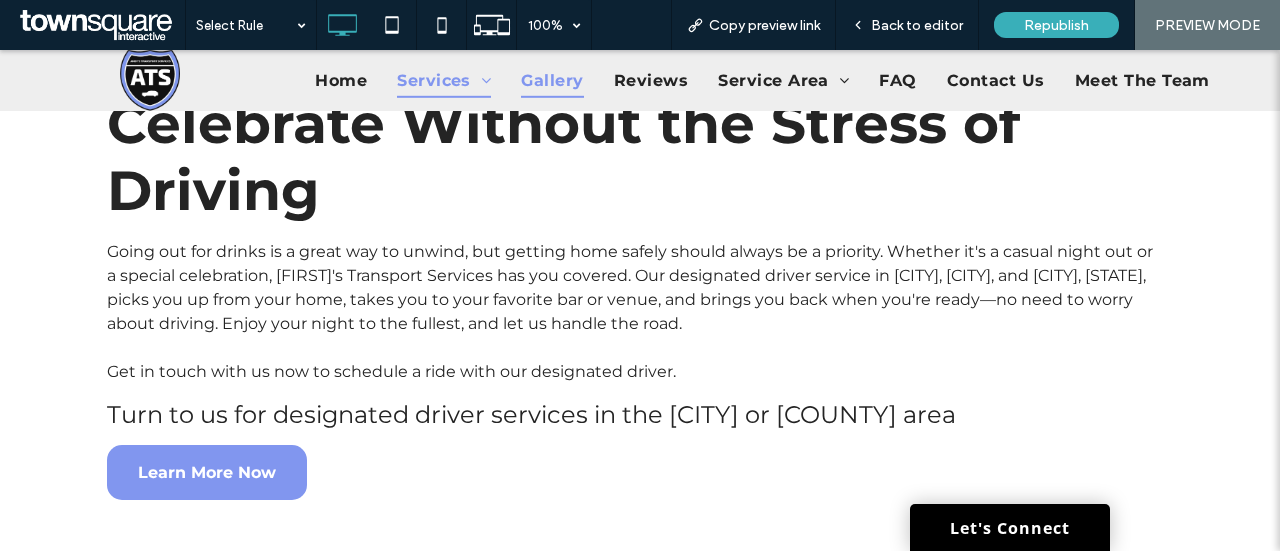 click on "Gallery" at bounding box center [552, 80] 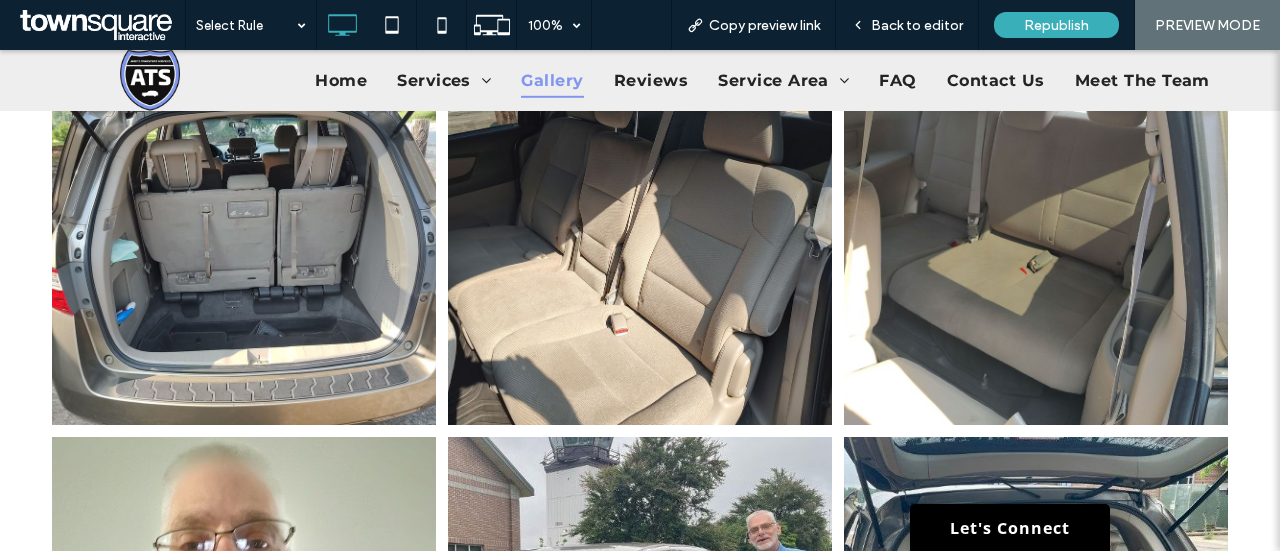 scroll, scrollTop: 400, scrollLeft: 0, axis: vertical 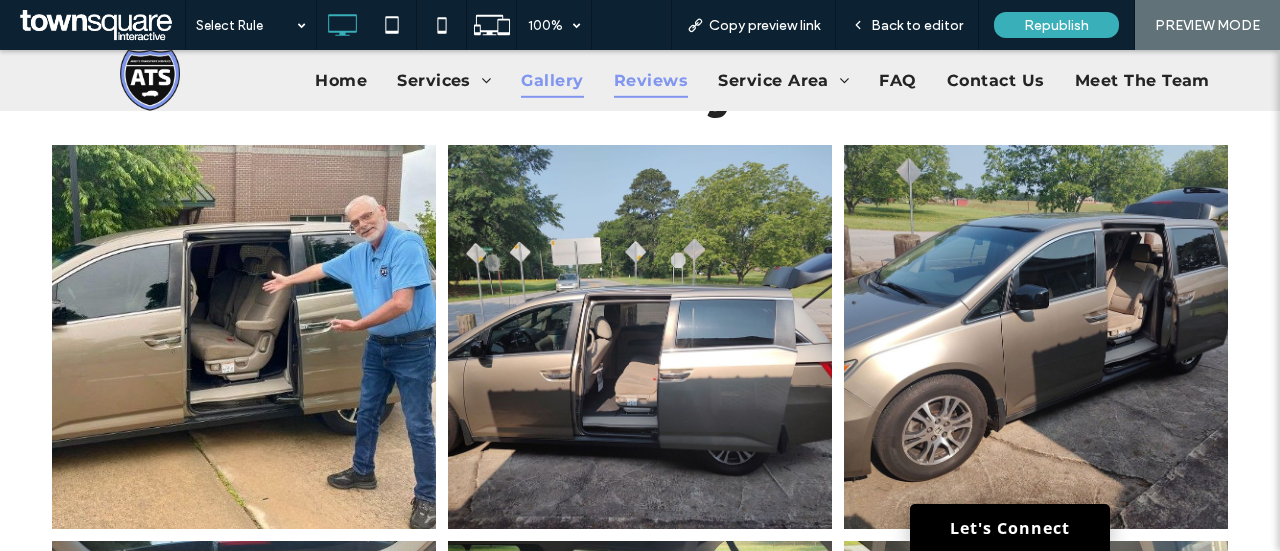 click on "Reviews" at bounding box center (651, 80) 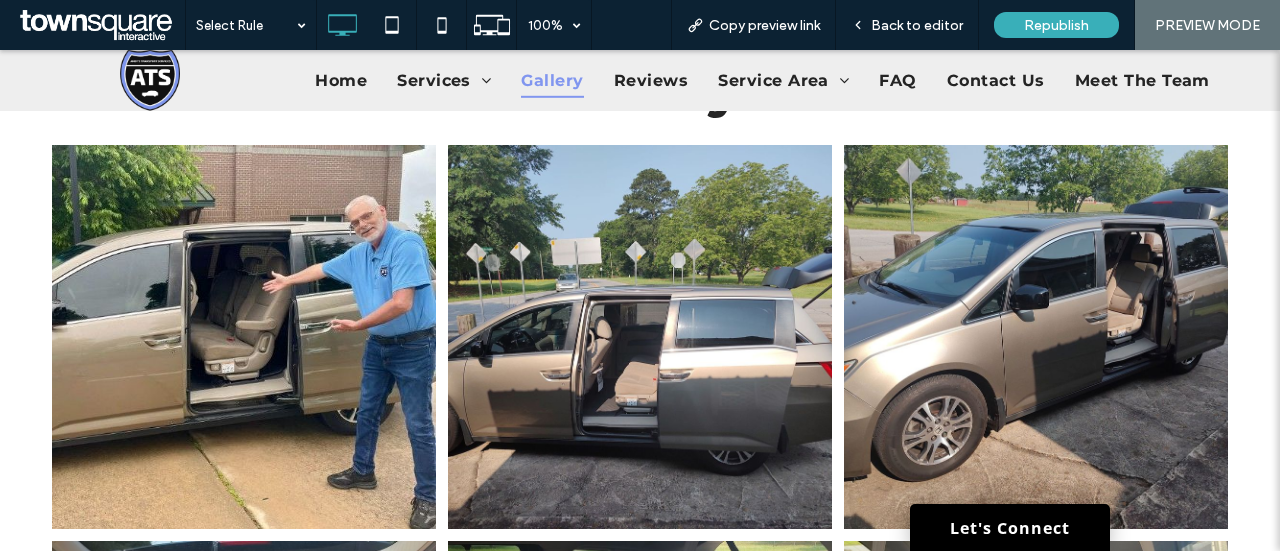 click at bounding box center [640, 275] 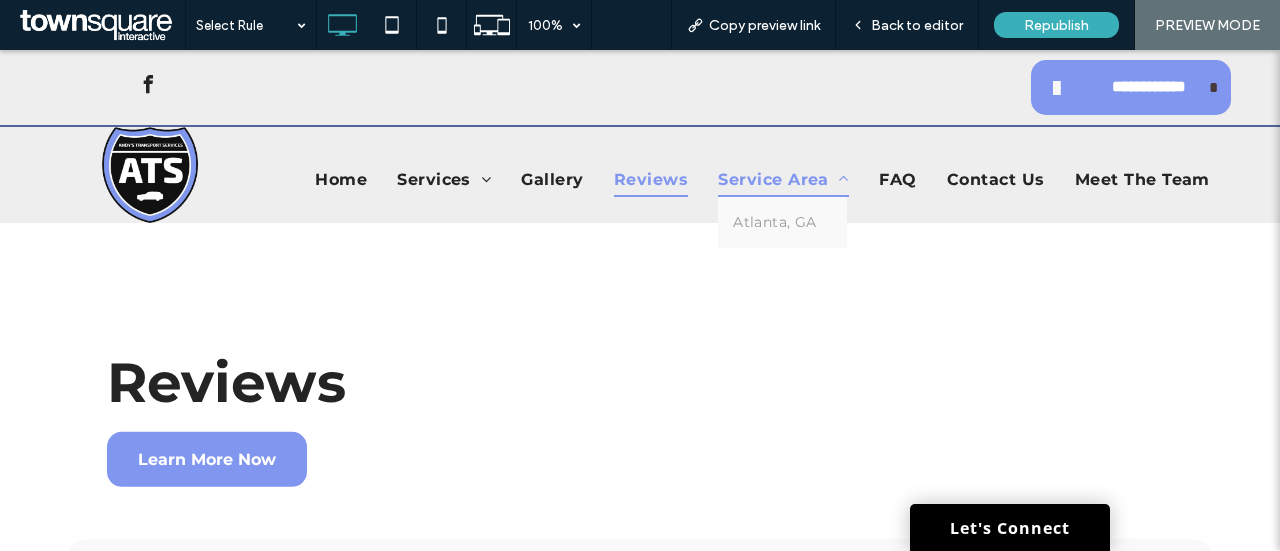 scroll, scrollTop: 0, scrollLeft: 0, axis: both 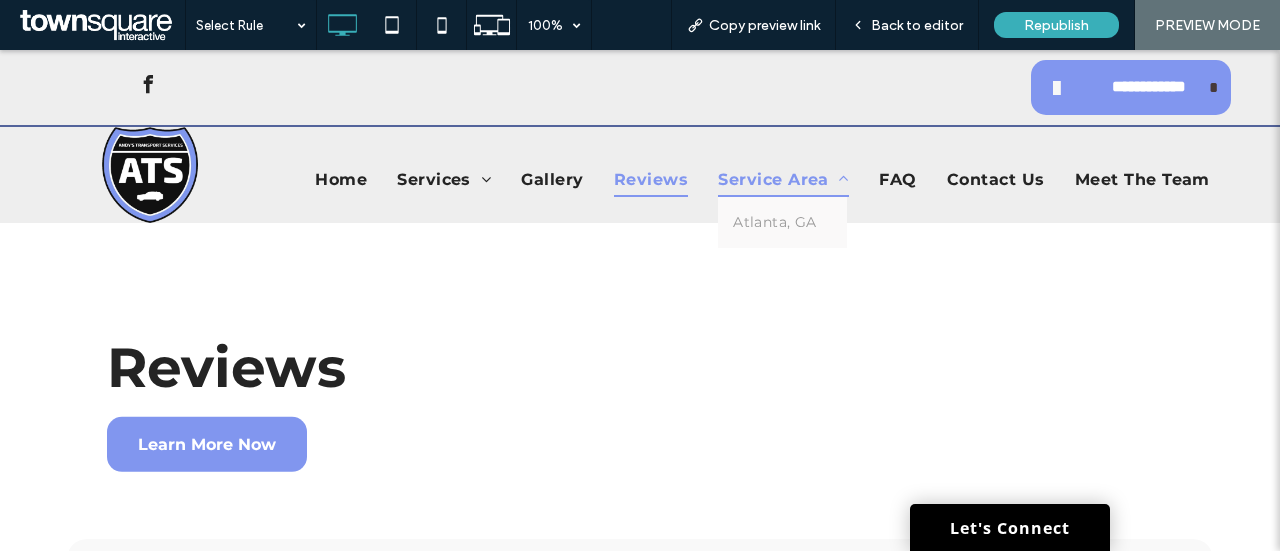 click on "Service Area" at bounding box center [783, 180] 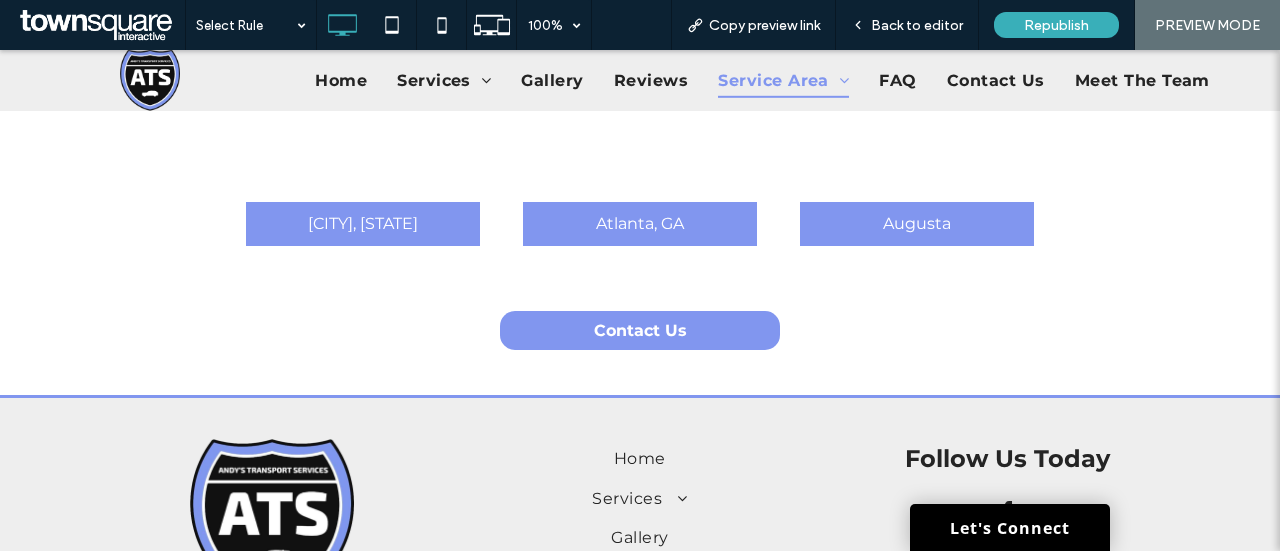 scroll, scrollTop: 500, scrollLeft: 0, axis: vertical 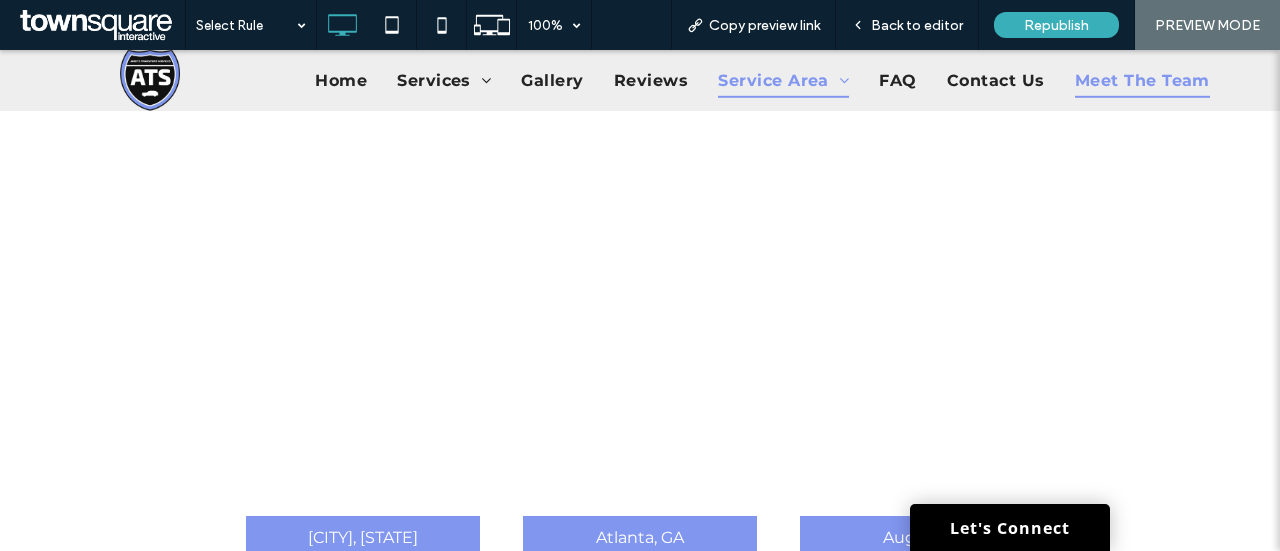 drag, startPoint x: 1101, startPoint y: 71, endPoint x: 933, endPoint y: 206, distance: 215.5203 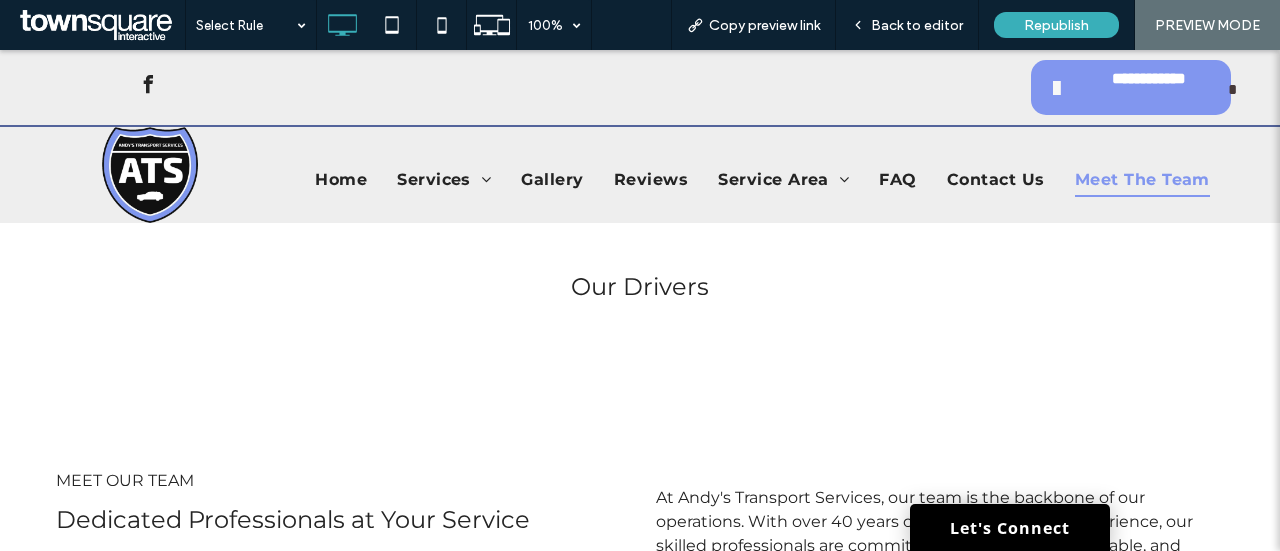 scroll, scrollTop: 0, scrollLeft: 0, axis: both 